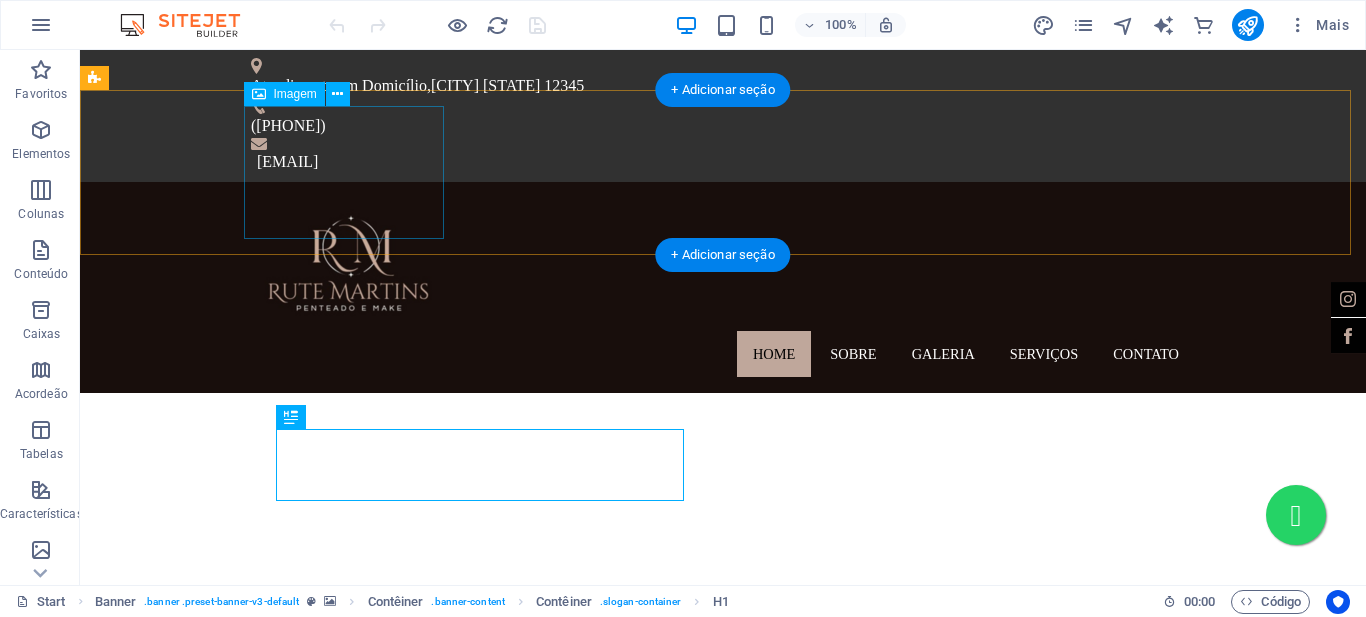 scroll, scrollTop: 0, scrollLeft: 0, axis: both 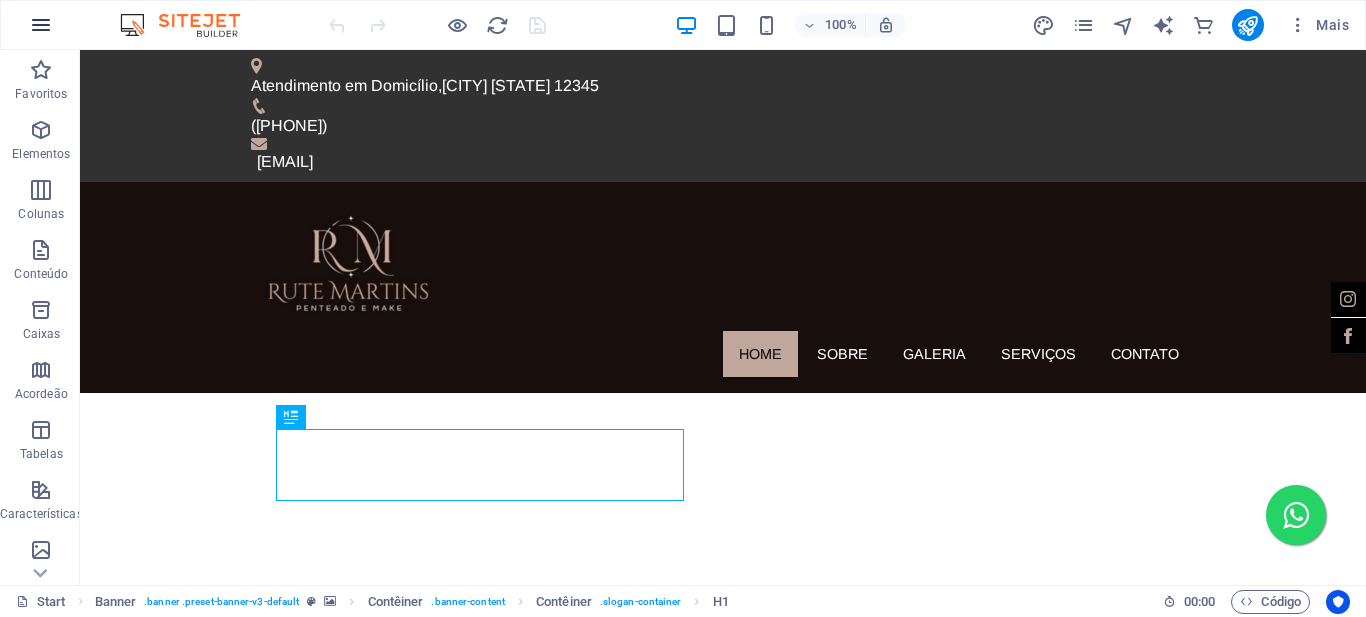 click at bounding box center (41, 25) 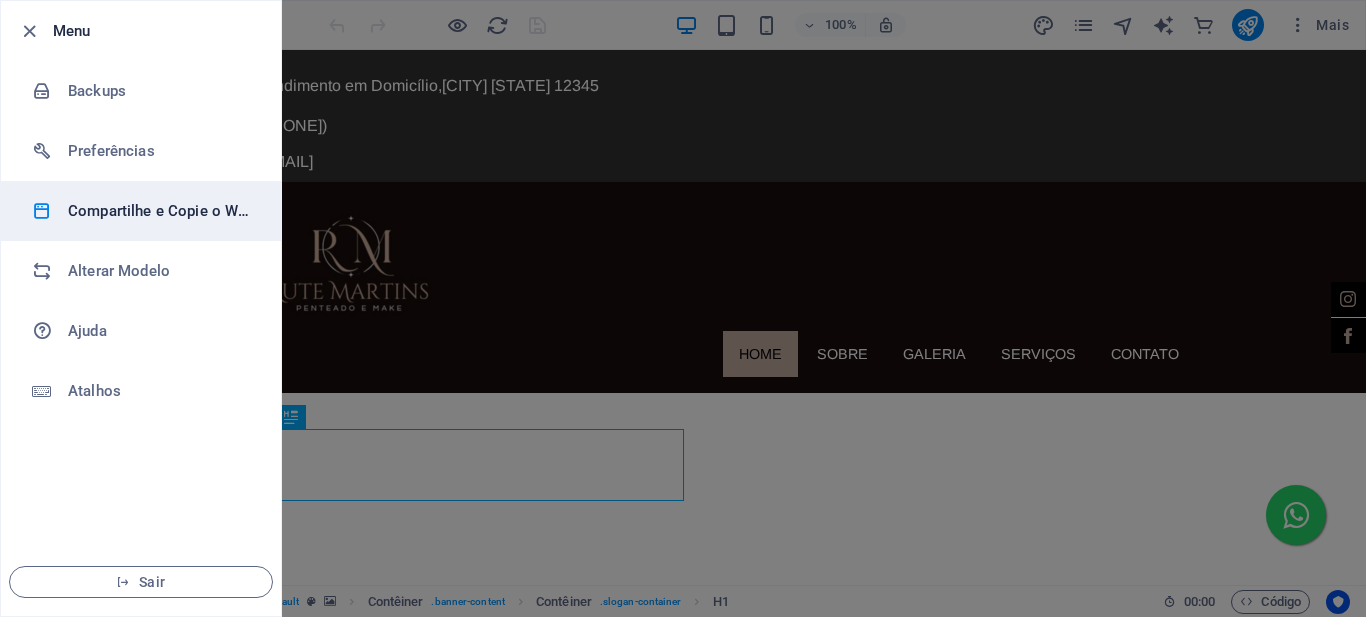 click on "Compartilhe e Copie o Website" at bounding box center (160, 211) 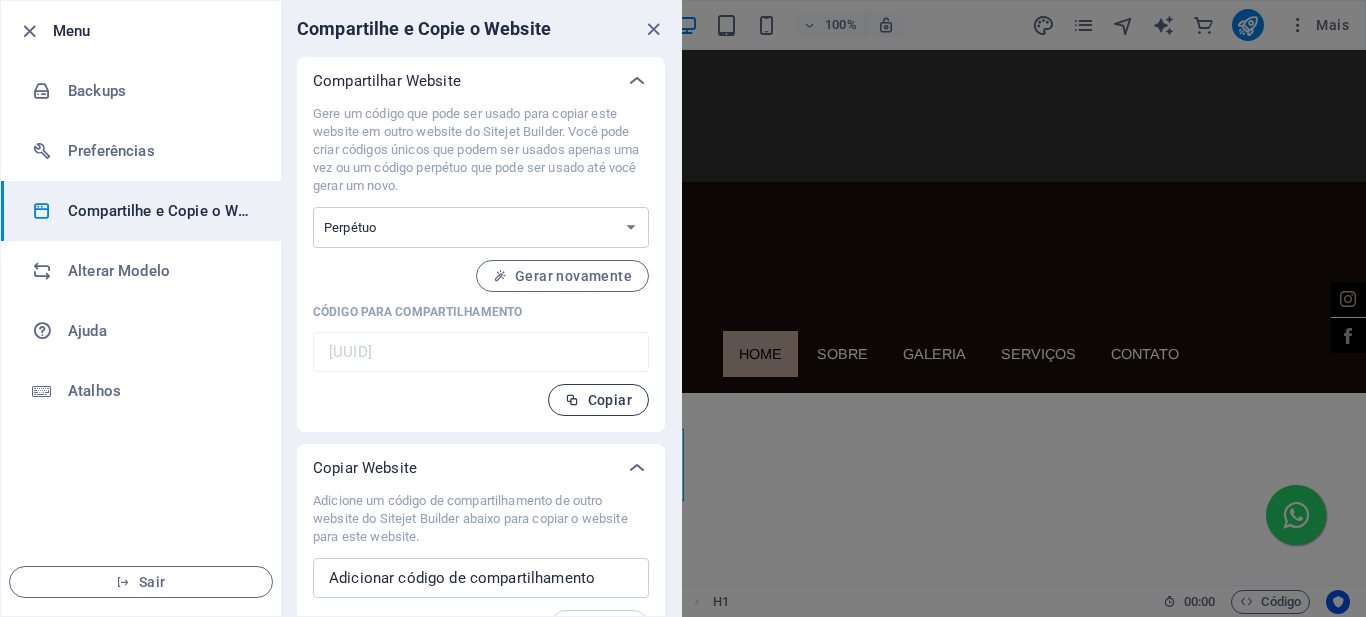 click on "Copiar" at bounding box center [598, 400] 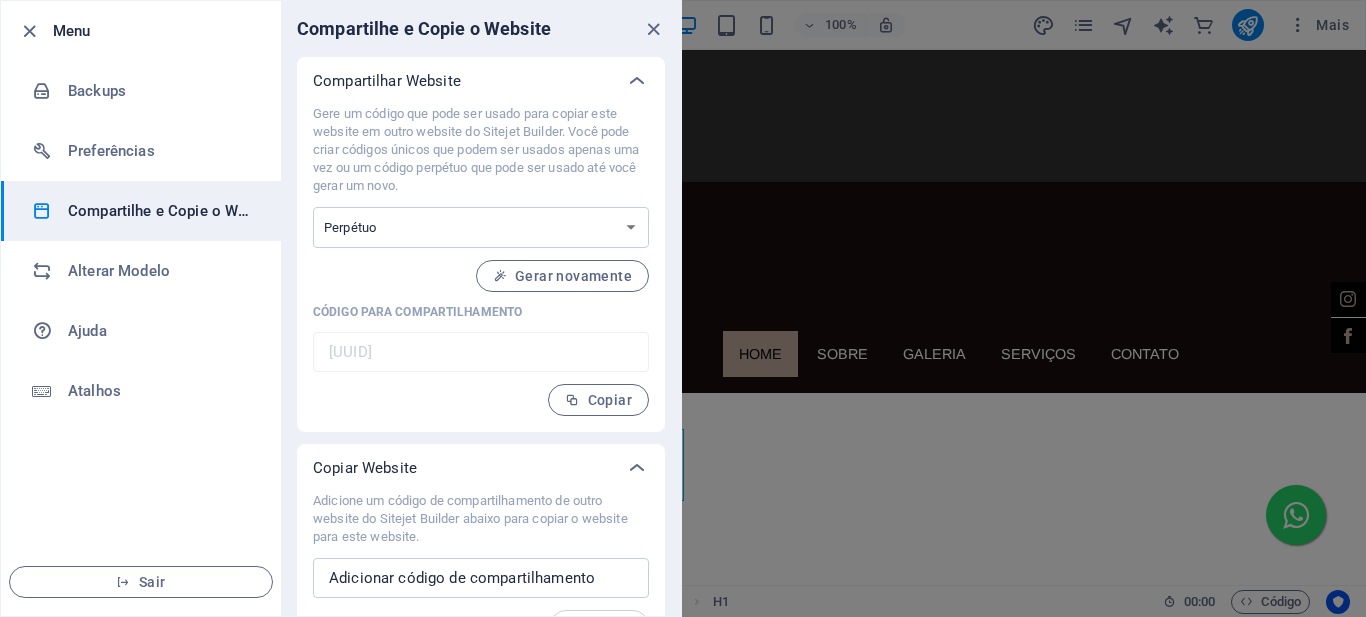 click at bounding box center (683, 308) 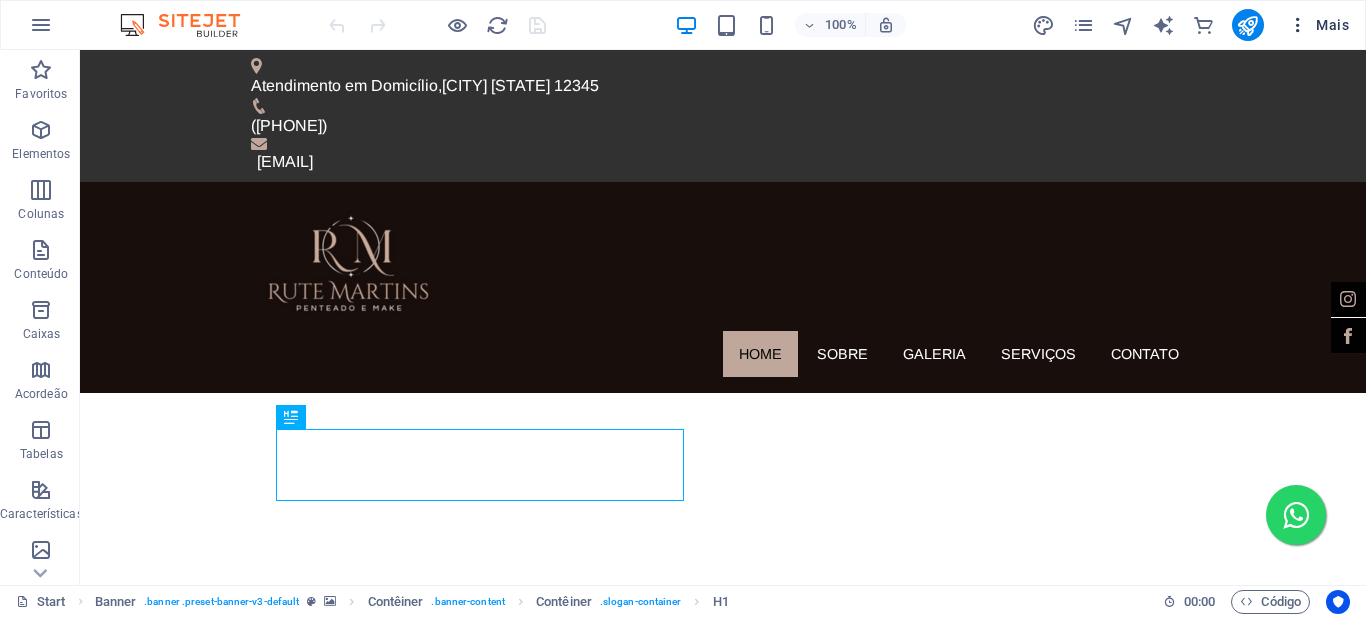 click at bounding box center (1298, 25) 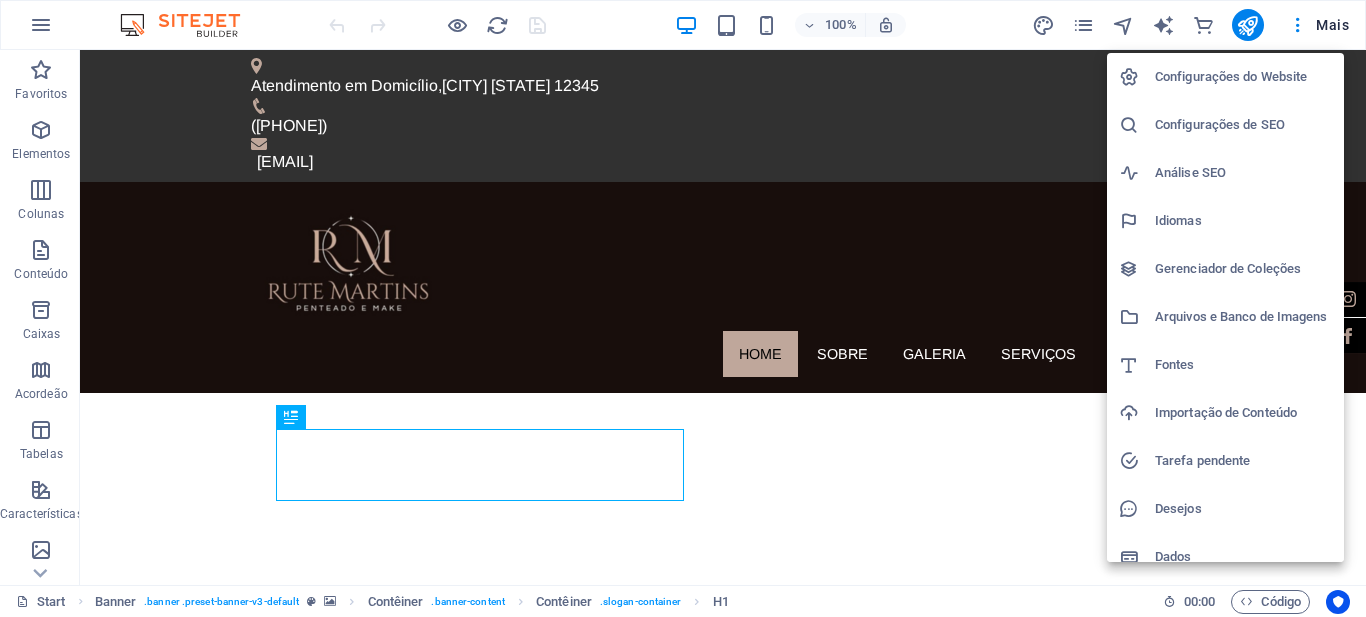 click on "Configurações do Website" at bounding box center [1243, 77] 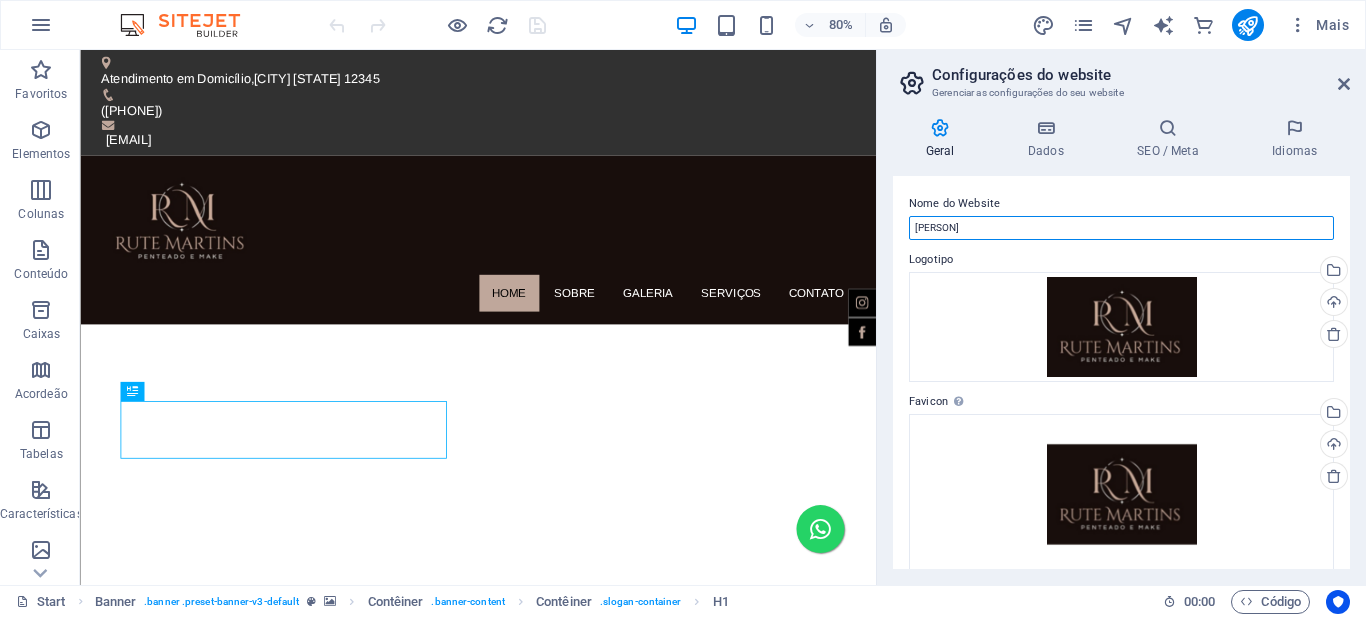 click on "[PERSON]" at bounding box center [1121, 228] 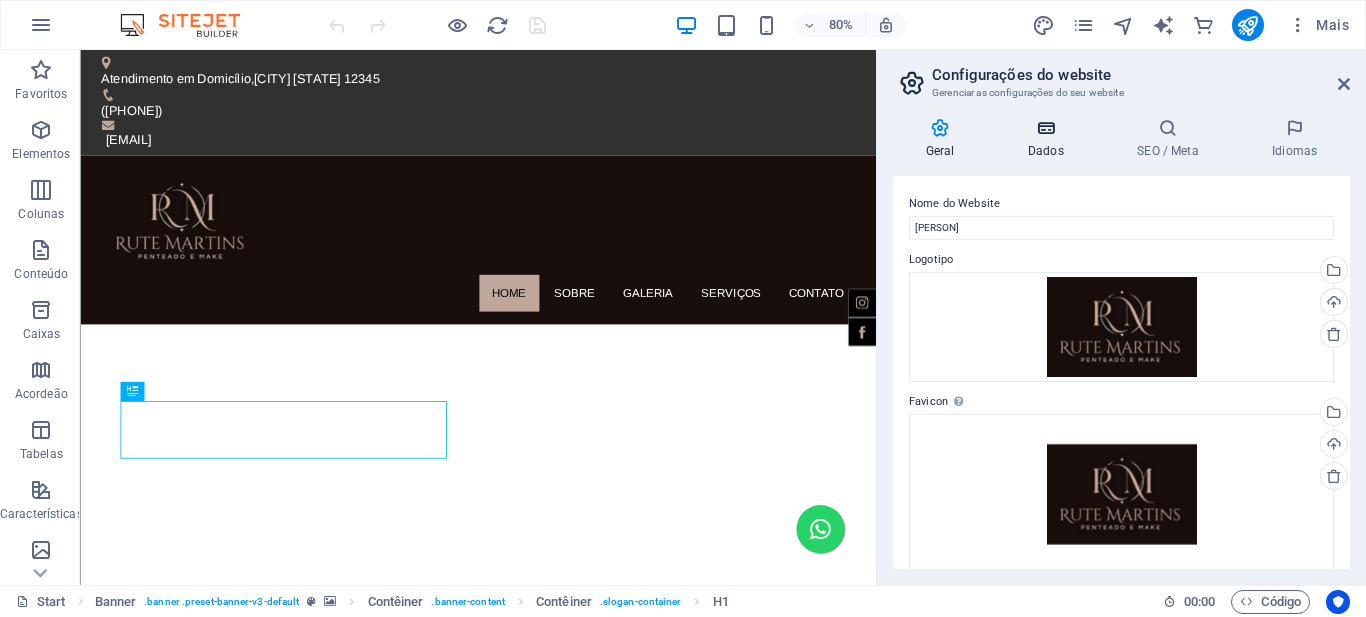 click at bounding box center [1045, 128] 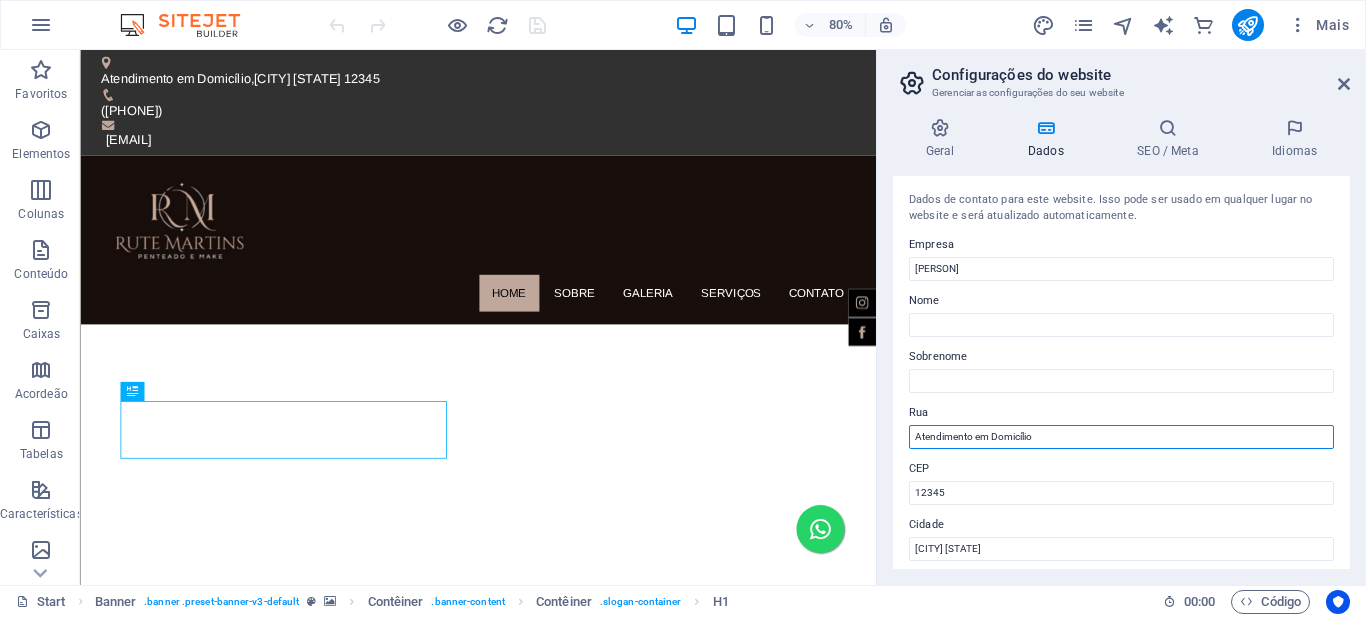 click on "Atendimento em Domicílio" at bounding box center (1121, 437) 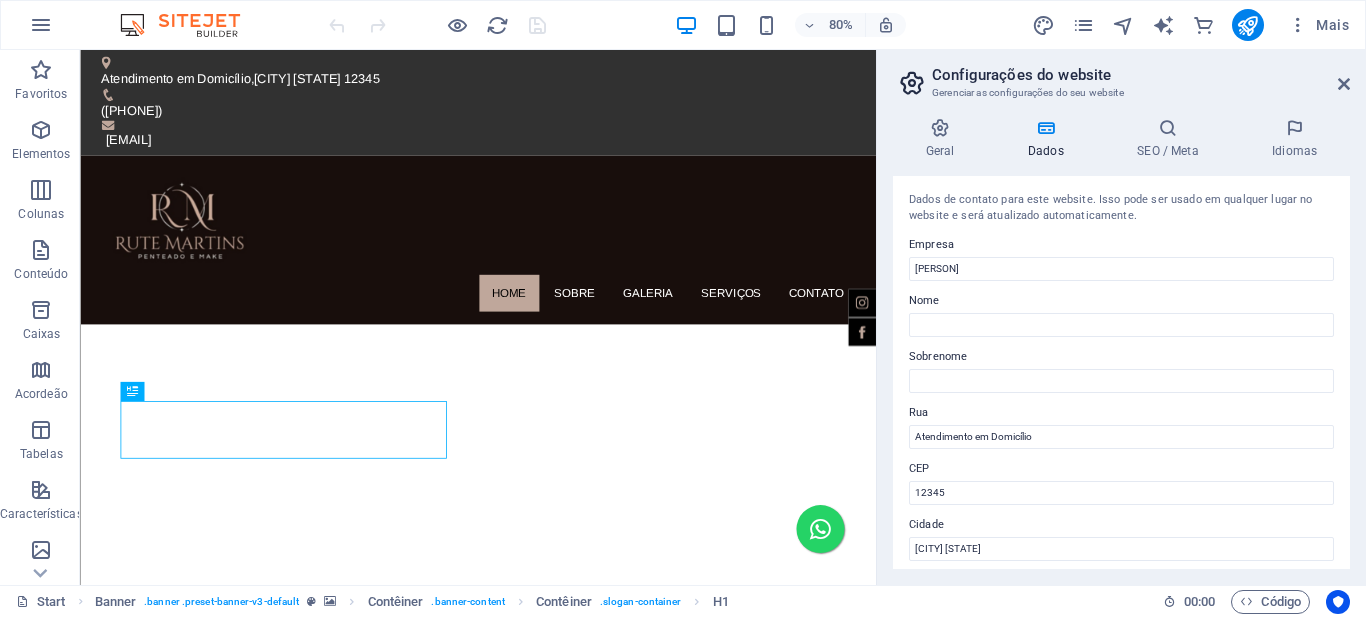 scroll, scrollTop: 200, scrollLeft: 0, axis: vertical 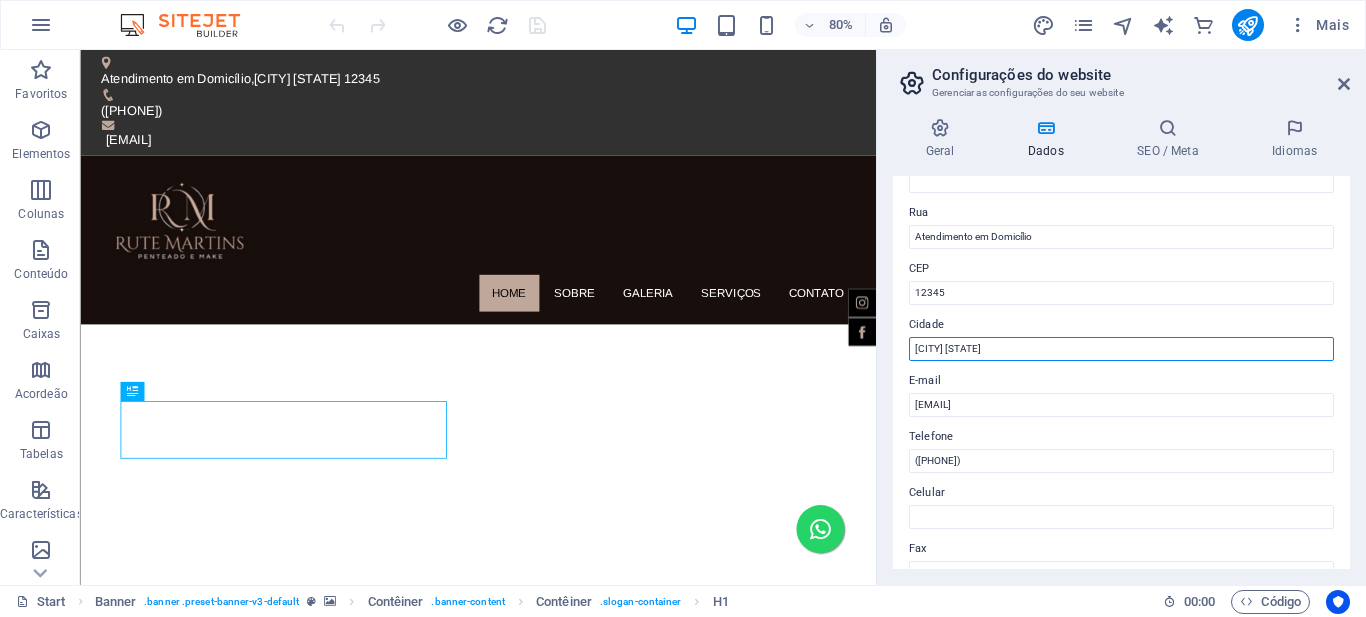 click on "[CITY] [STATE]" at bounding box center [1121, 349] 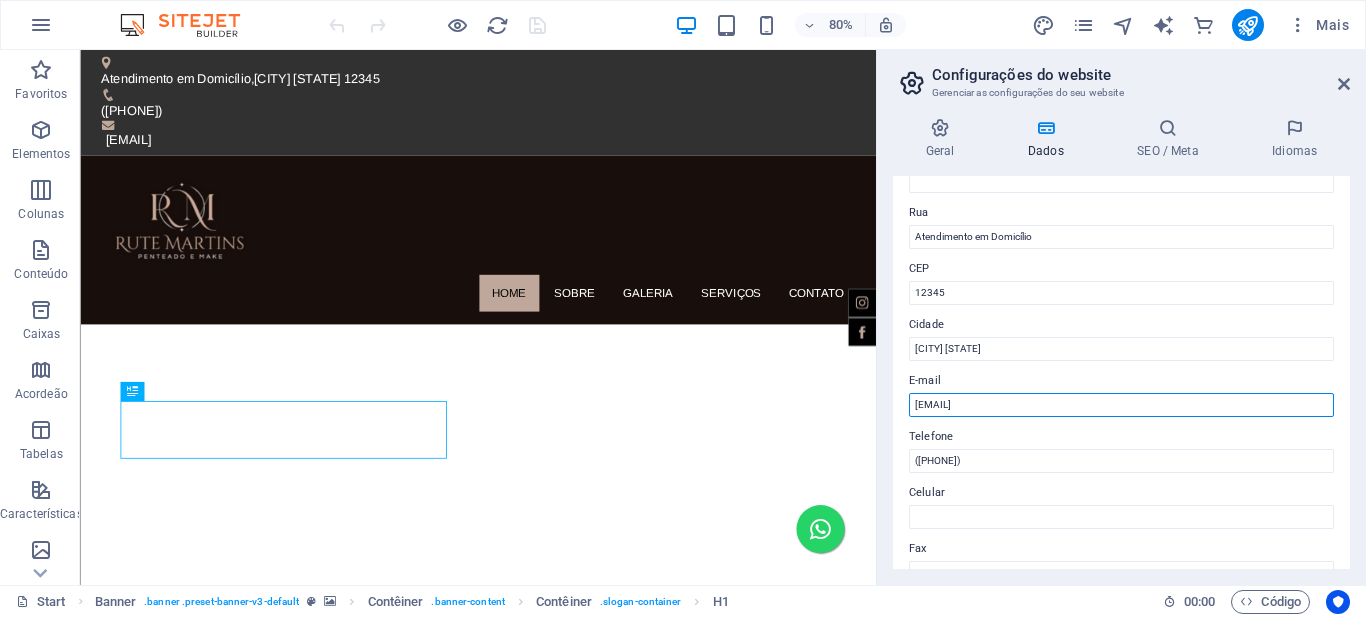 click on "[EMAIL]" at bounding box center [1121, 405] 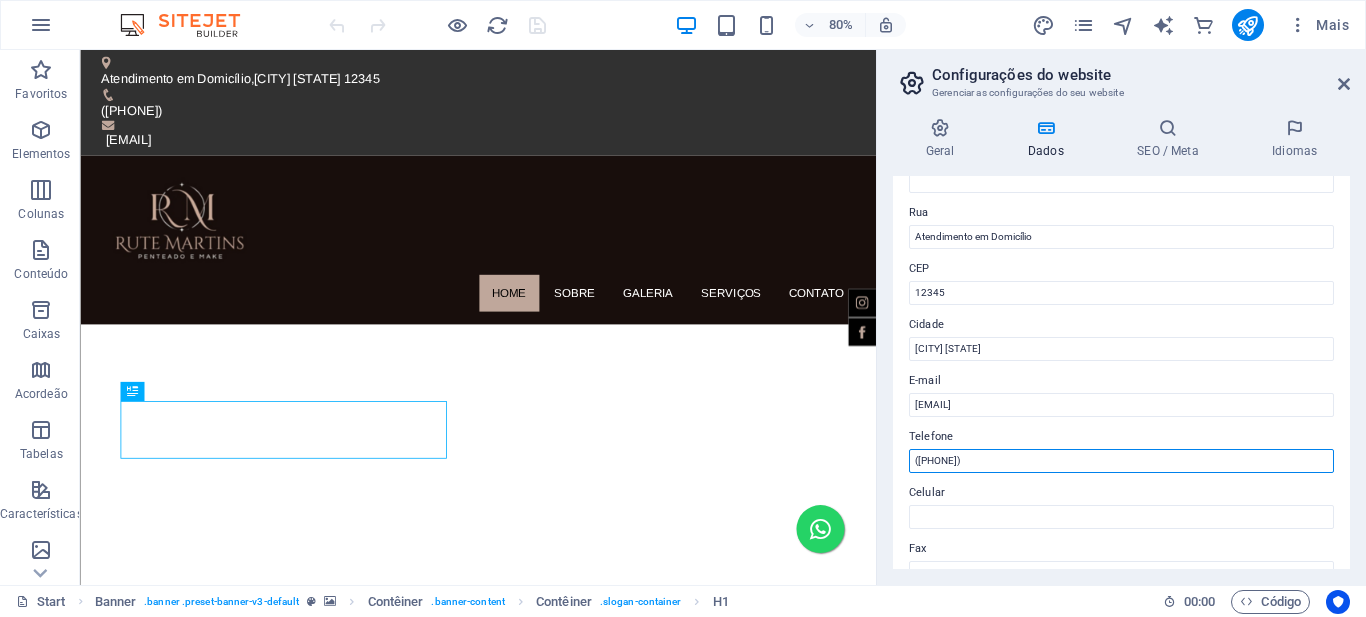click on "([PHONE])" at bounding box center (1121, 461) 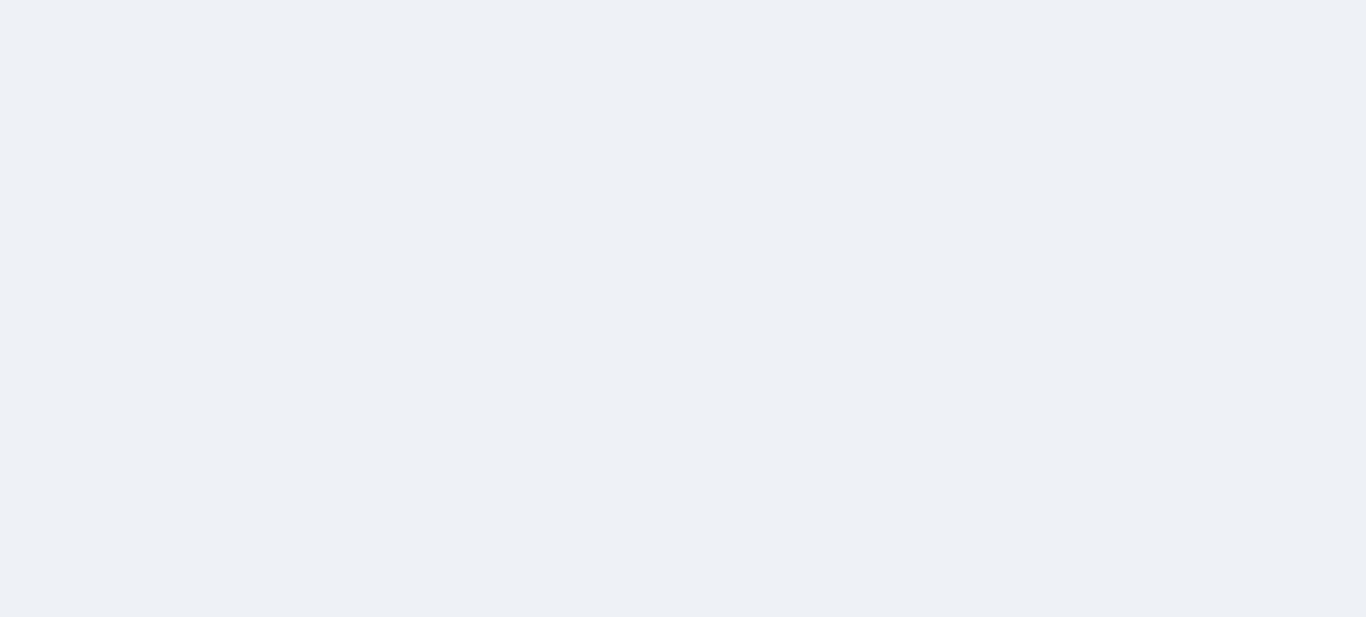 scroll, scrollTop: 0, scrollLeft: 0, axis: both 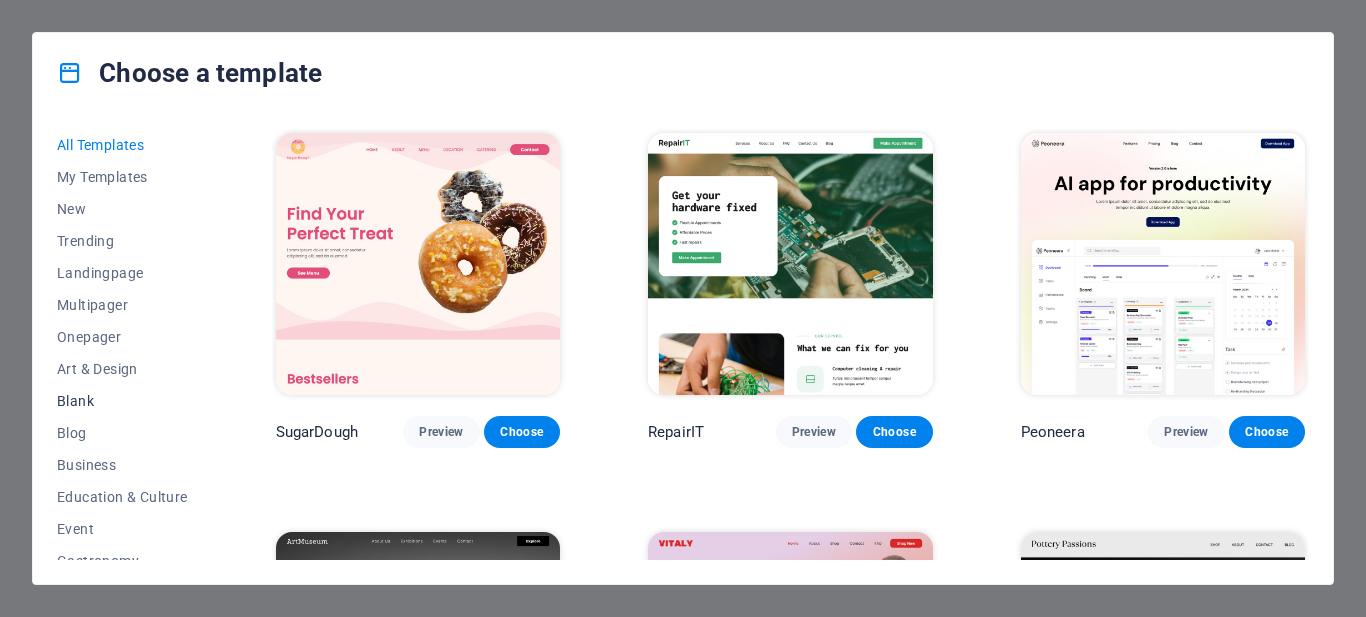 click on "Blank" at bounding box center (122, 401) 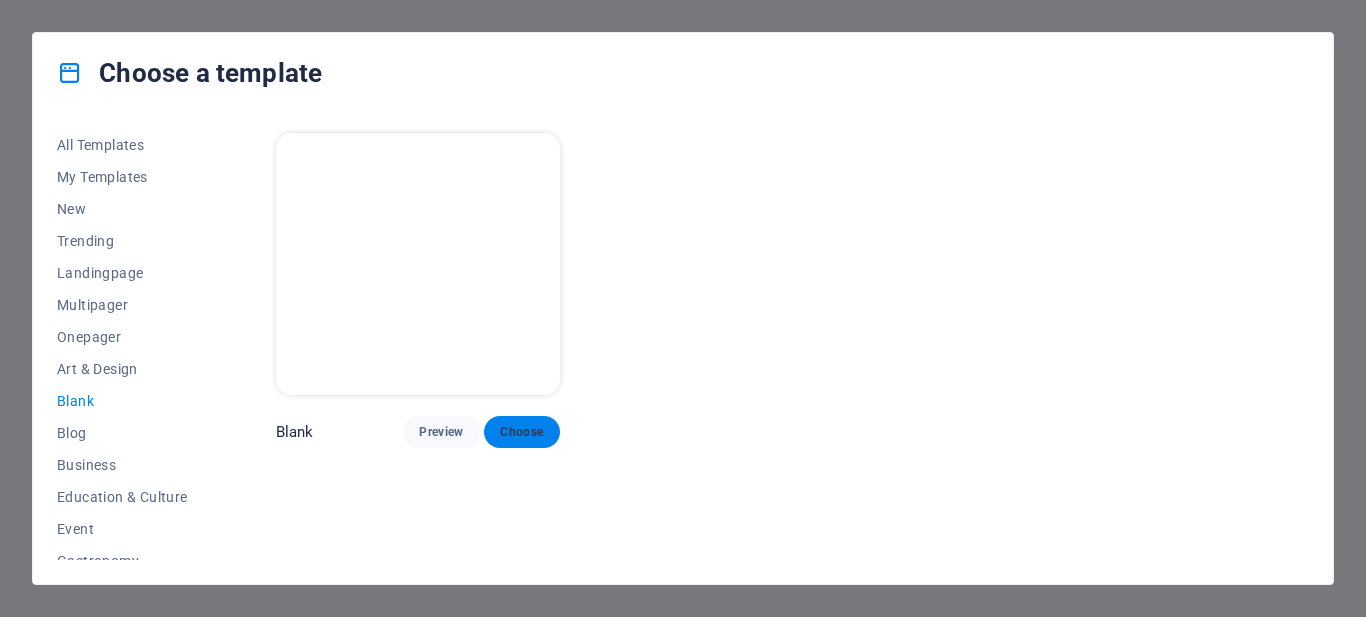 click on "Choose" at bounding box center (522, 432) 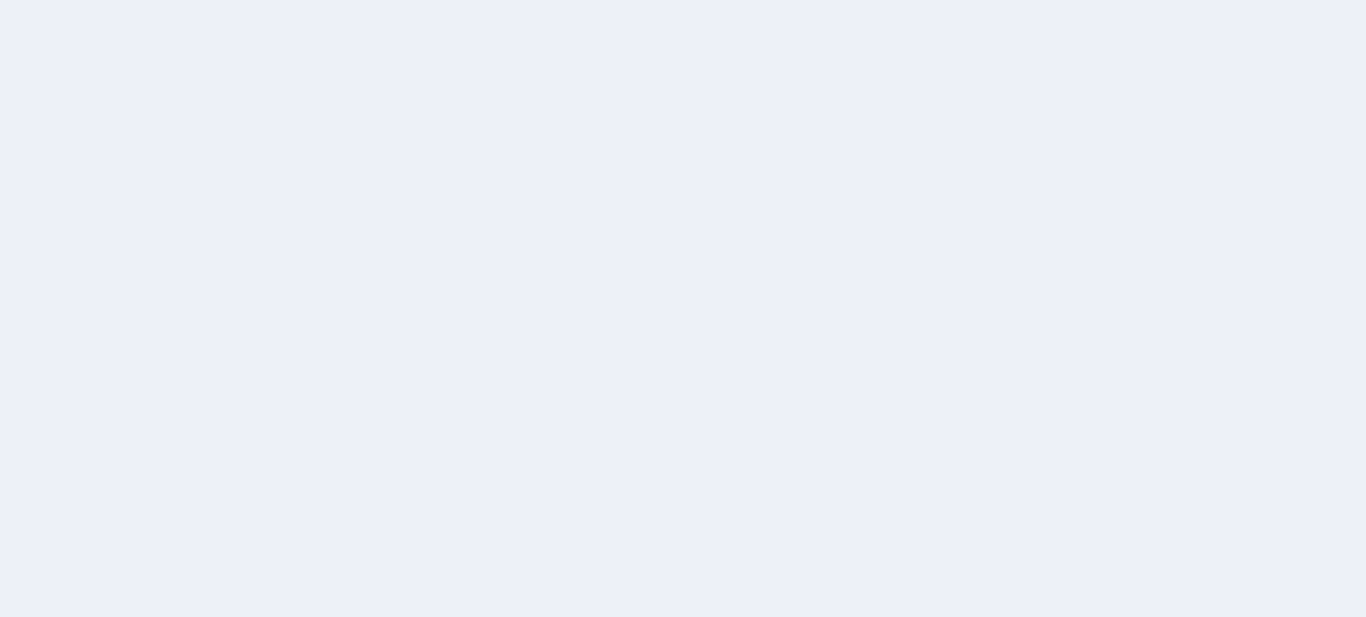 scroll, scrollTop: 0, scrollLeft: 0, axis: both 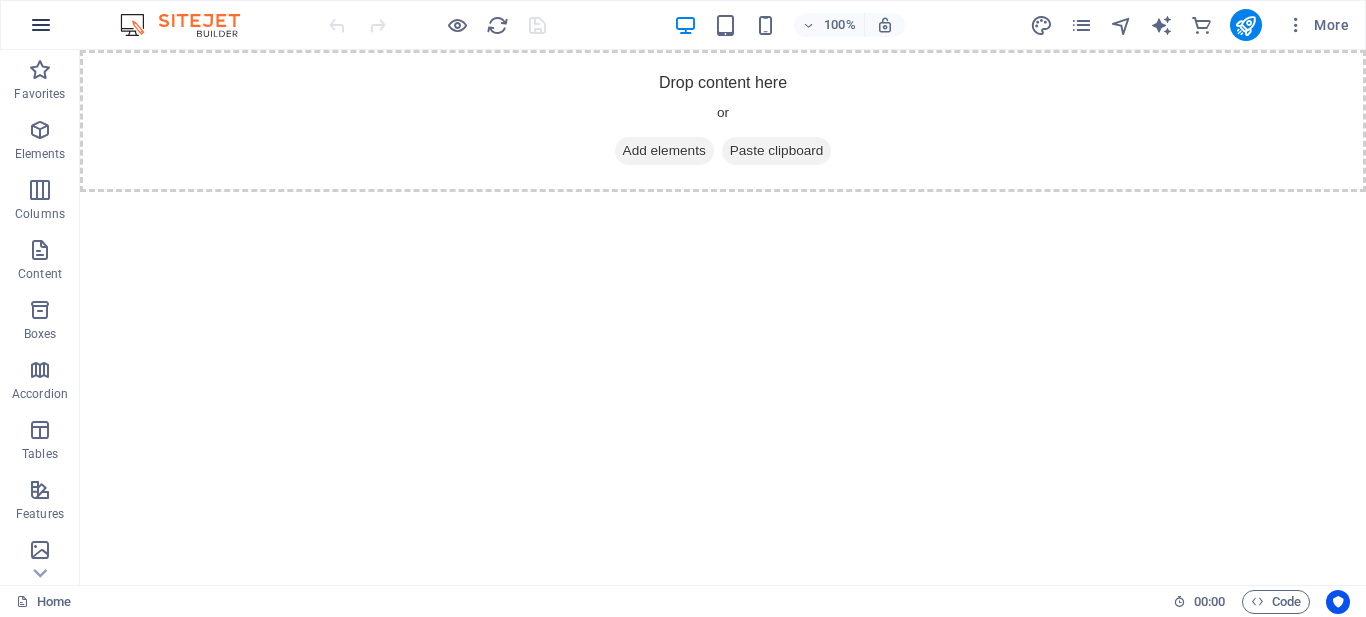 click at bounding box center [41, 25] 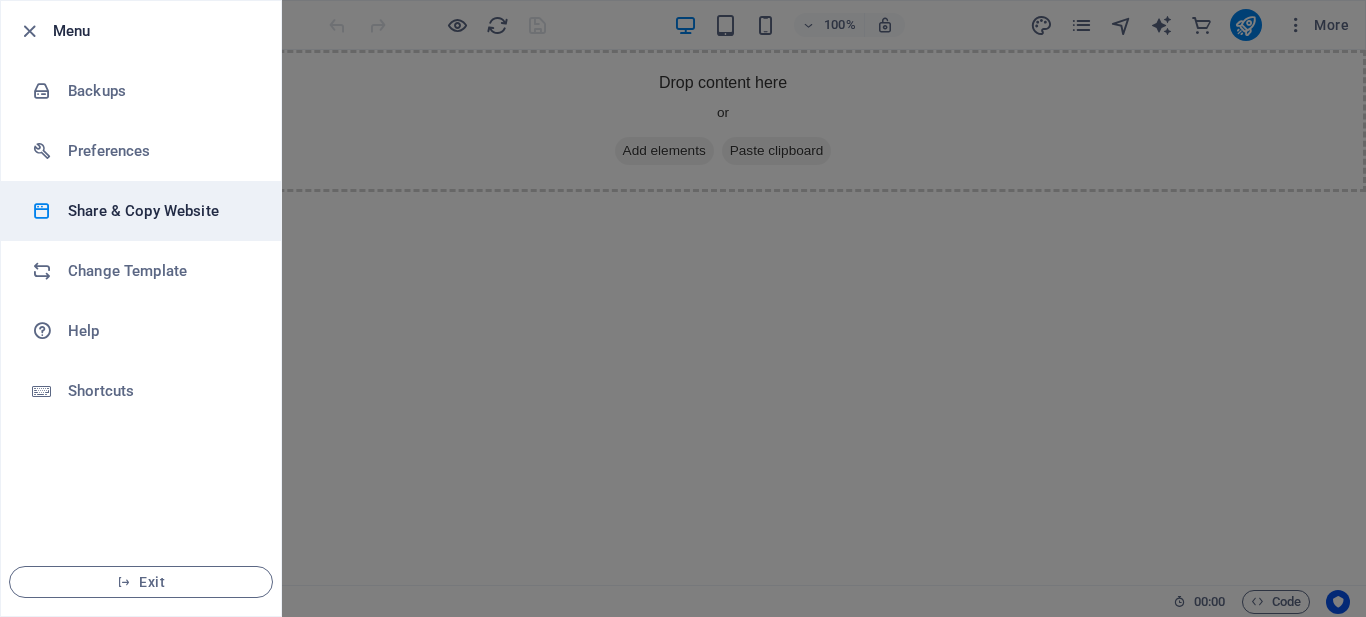click on "Share & Copy Website" at bounding box center (160, 211) 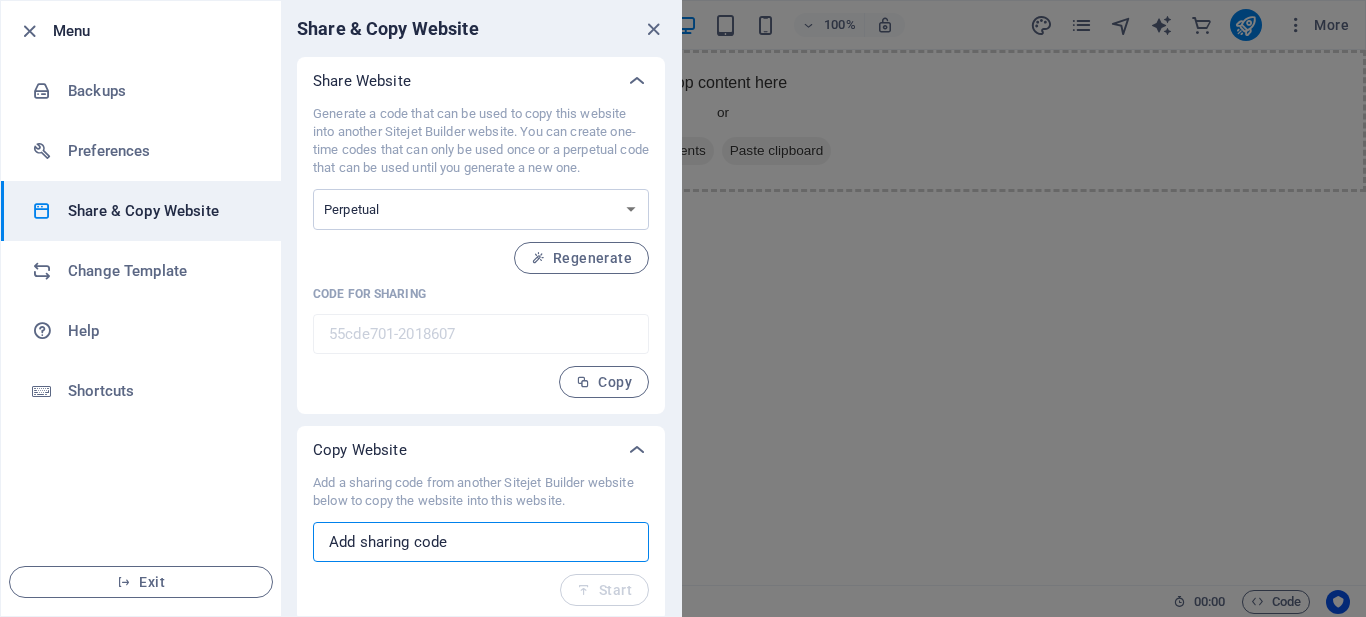 click at bounding box center (481, 542) 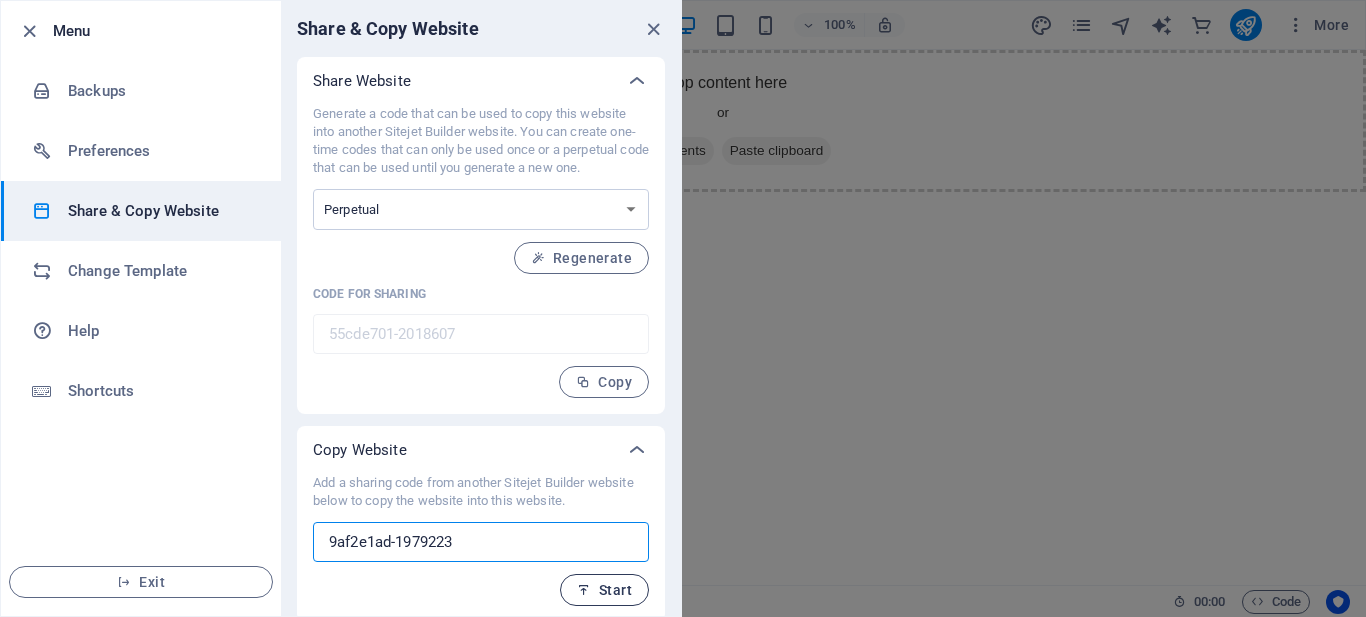 type on "[UUID]" 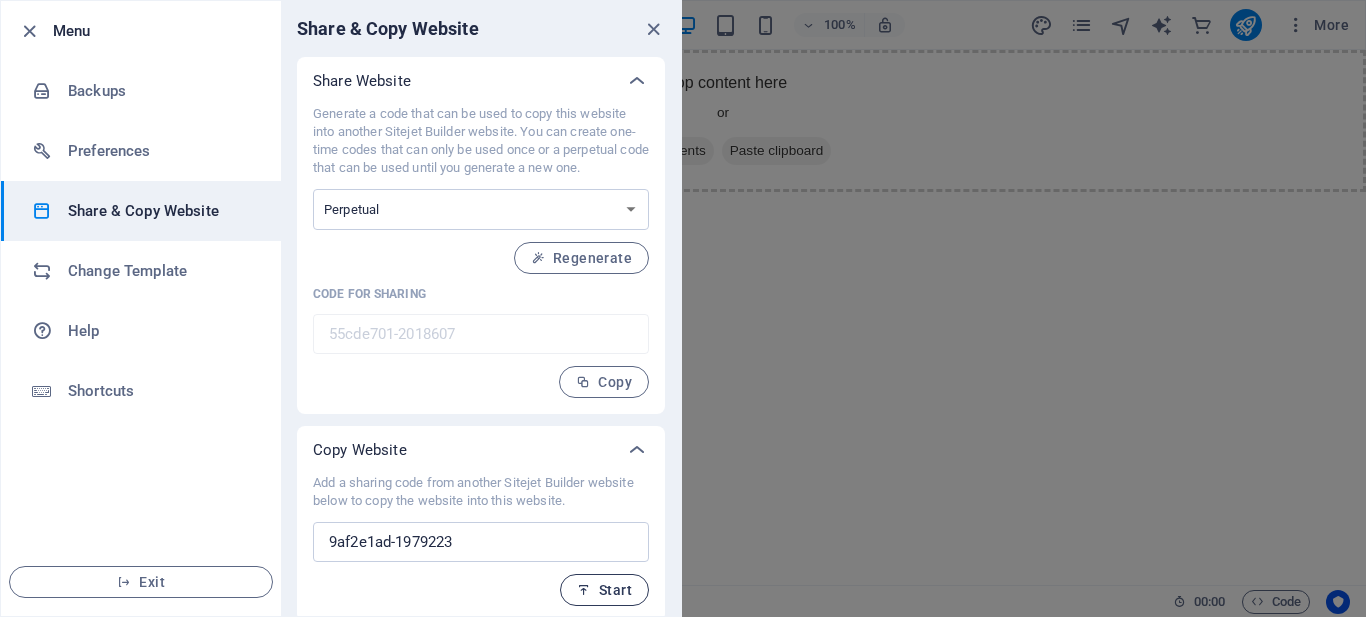 click on "Start" at bounding box center [604, 590] 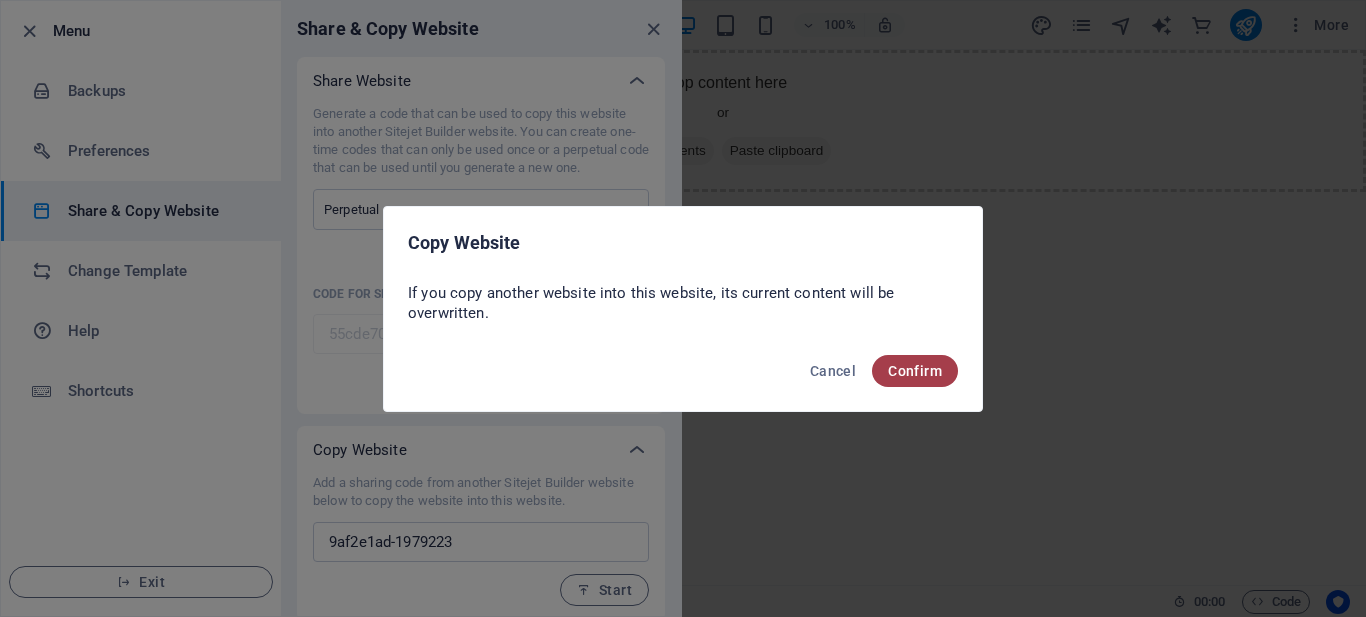 click on "Confirm" at bounding box center [915, 371] 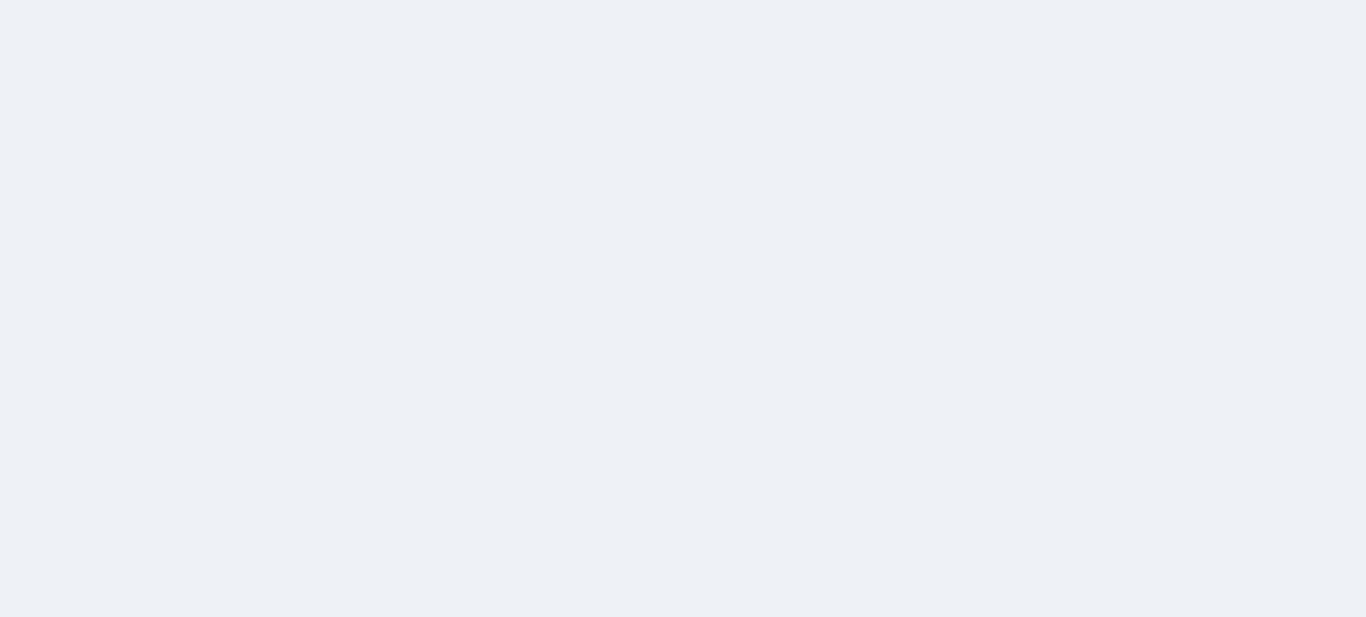 scroll, scrollTop: 0, scrollLeft: 0, axis: both 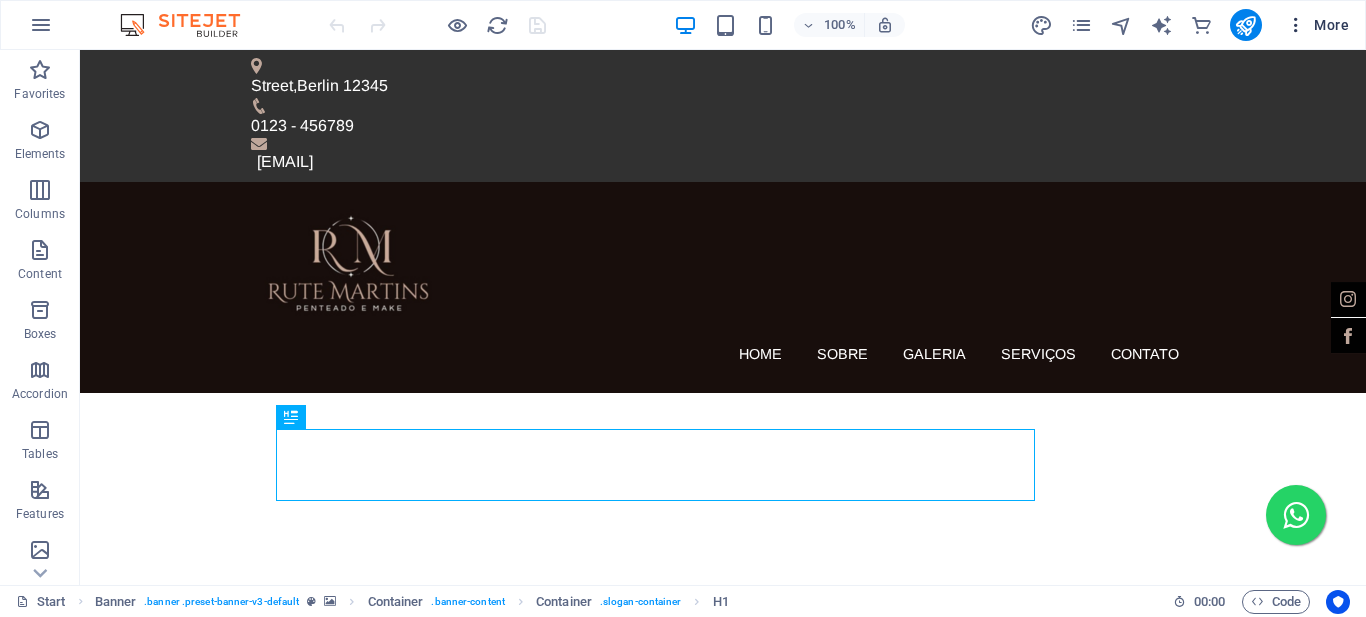 click at bounding box center [1296, 25] 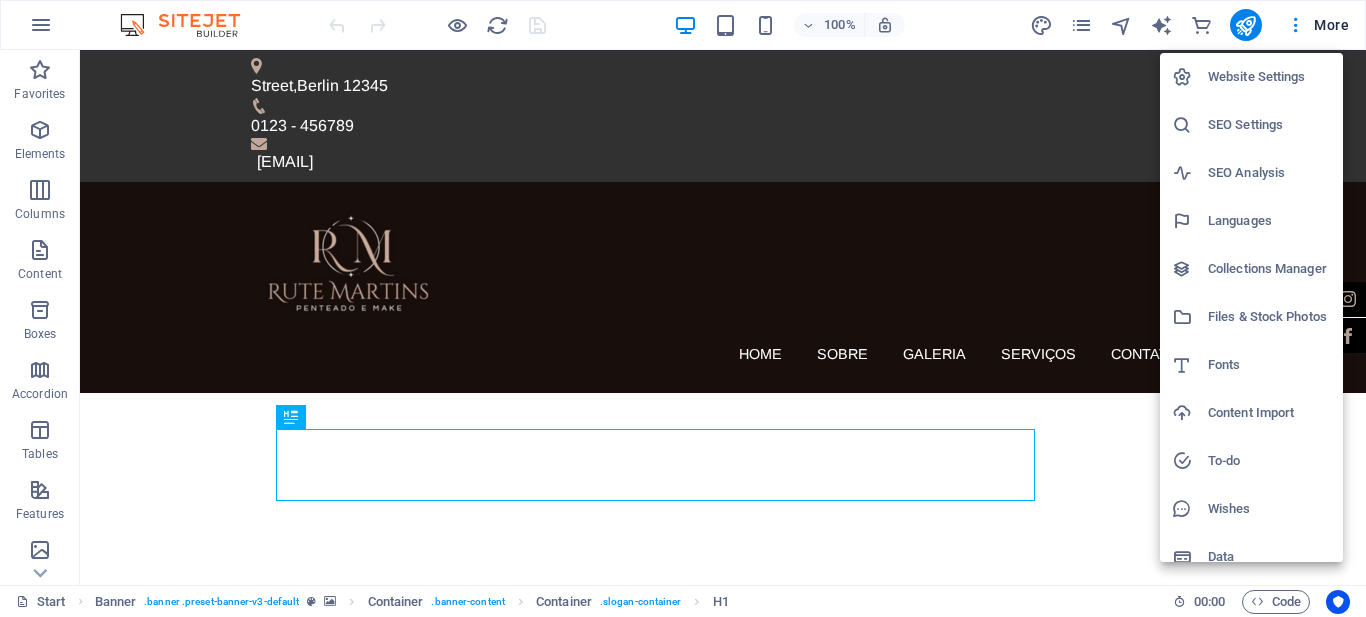 click on "Website Settings" at bounding box center (1269, 77) 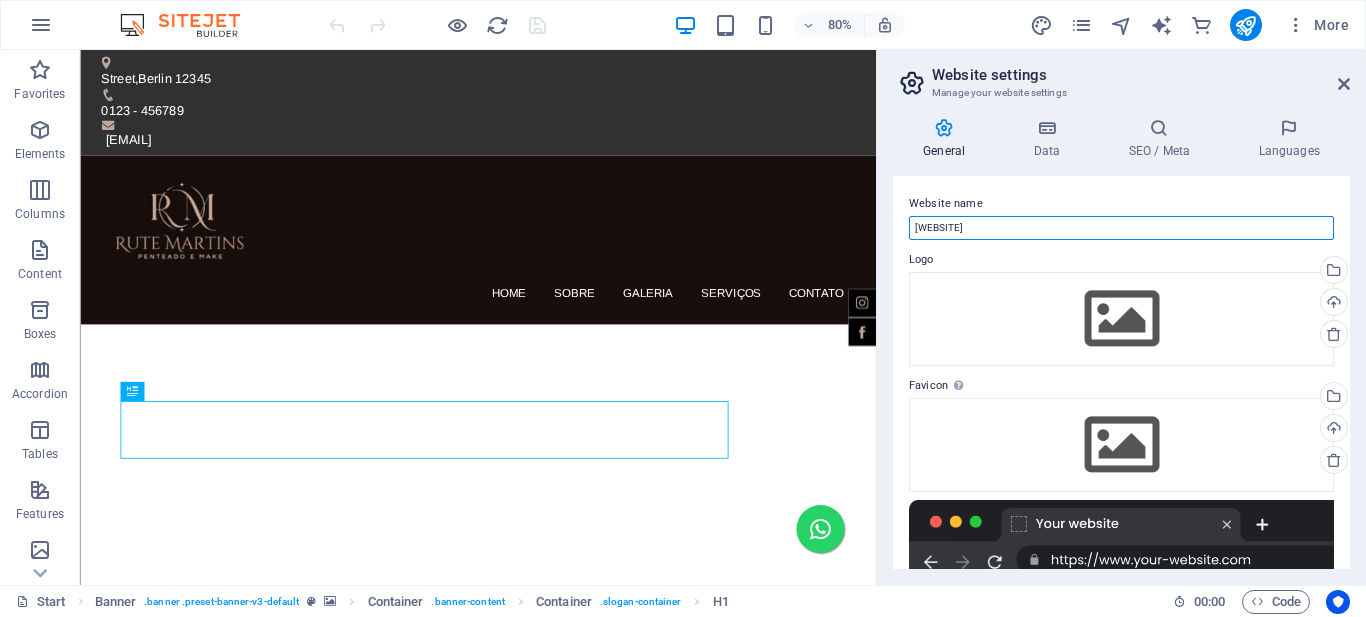 click on "[WEBSITE]" at bounding box center (1121, 228) 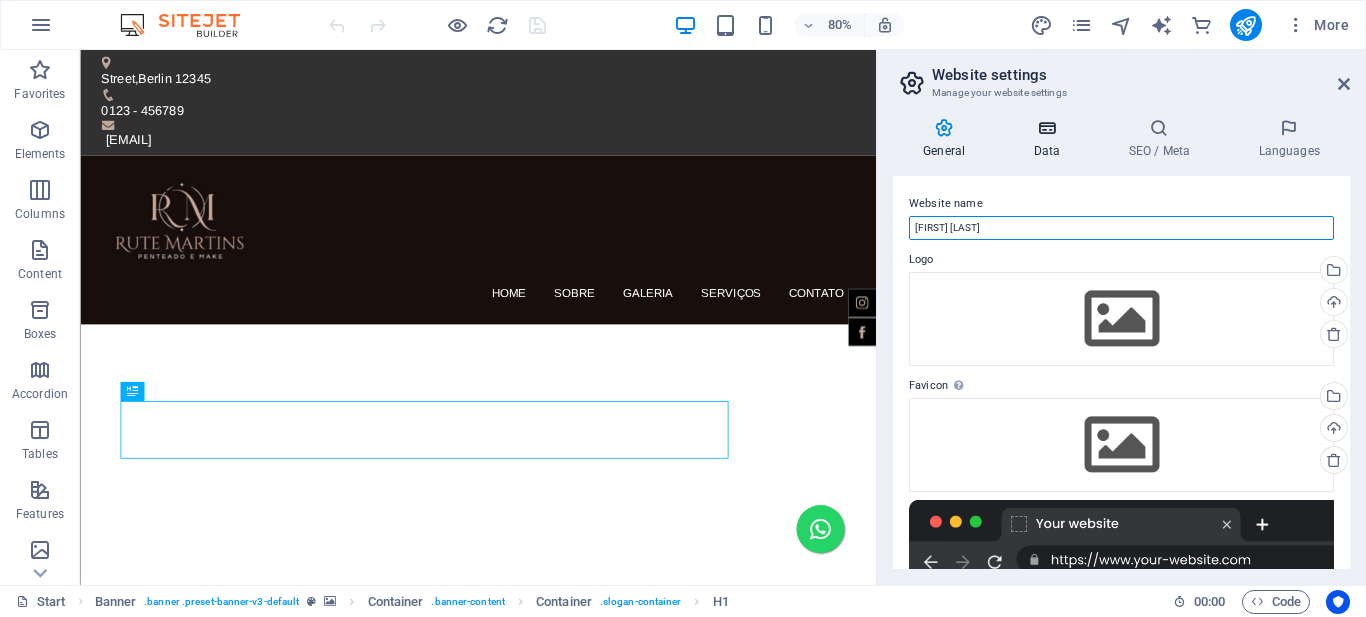 type on "[FIRST] [LAST]" 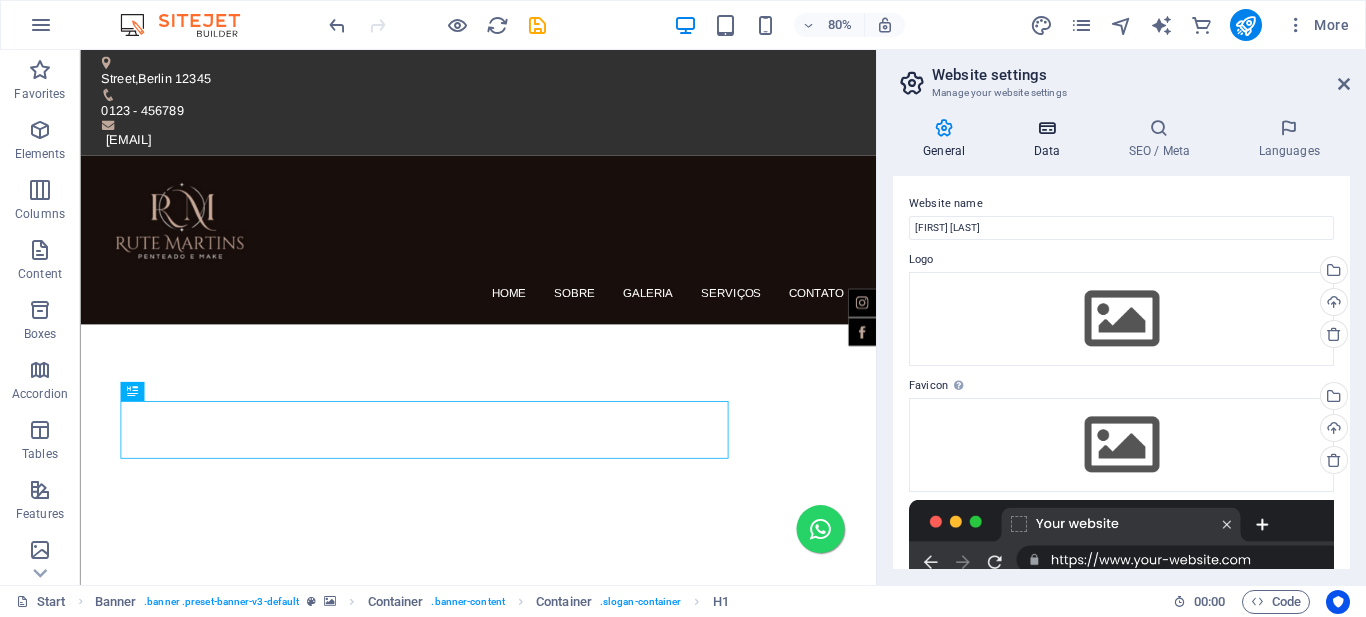 click on "Data" at bounding box center (1050, 139) 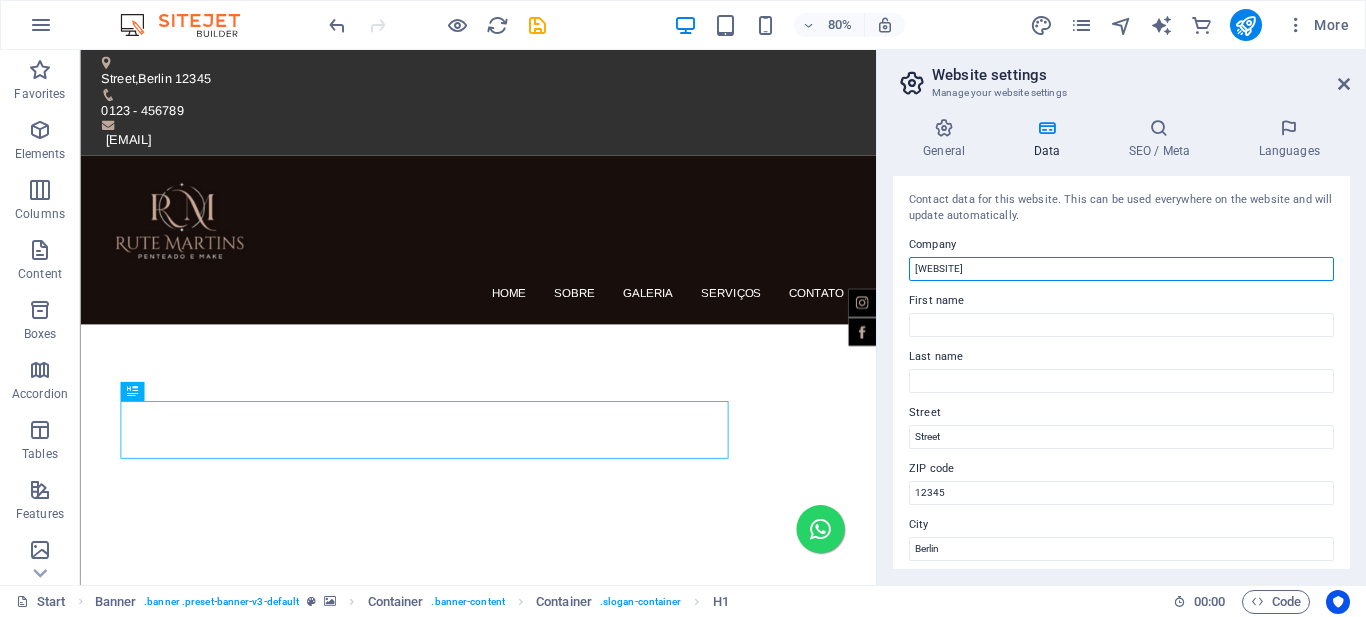 click on "[WEBSITE]" at bounding box center (1121, 269) 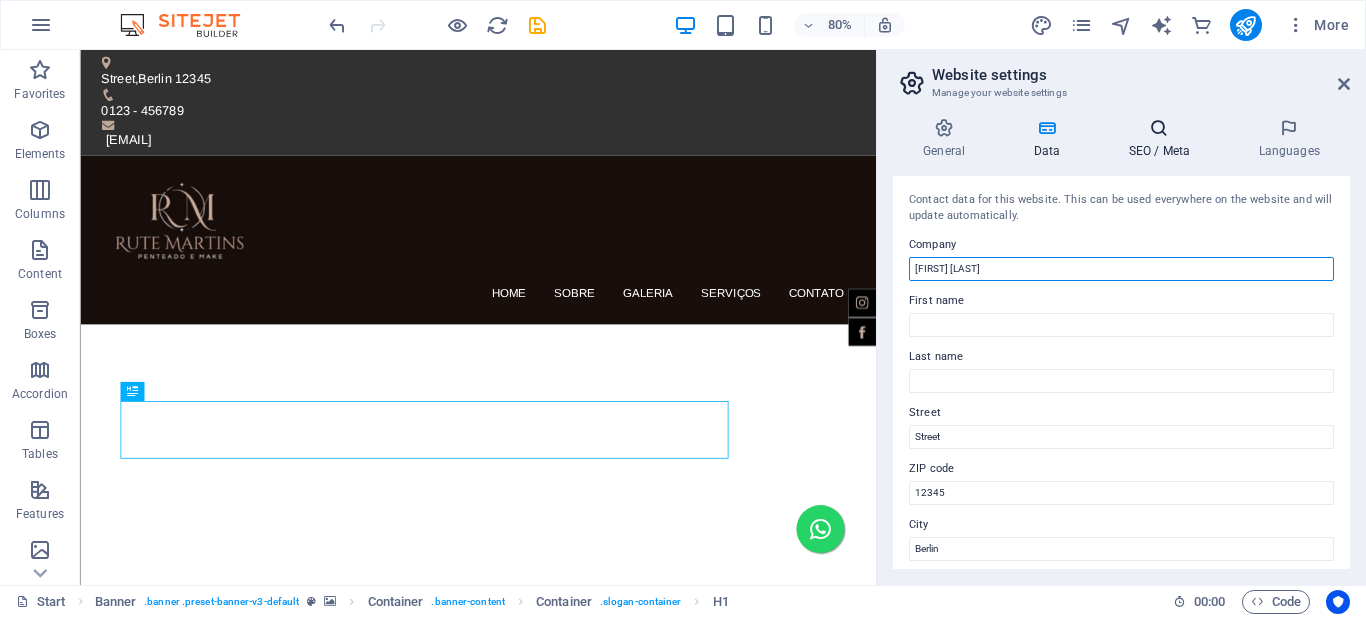 type on "[FIRST] [LAST]" 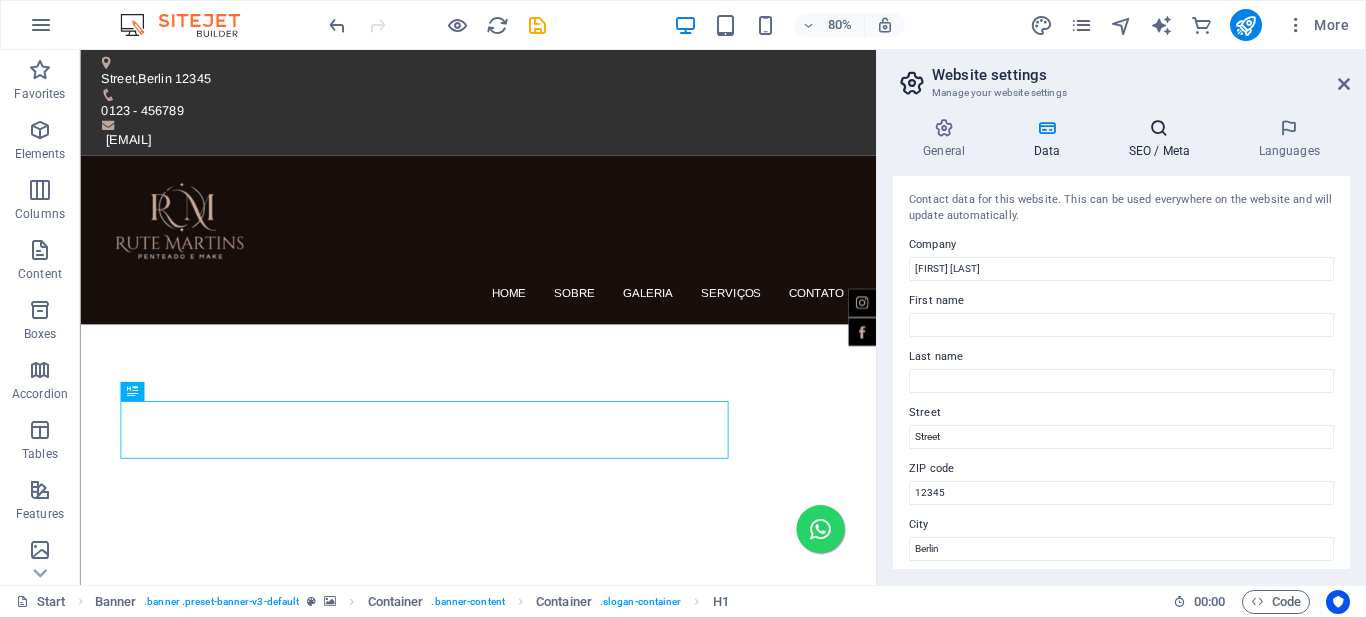 click on "SEO / Meta" at bounding box center [1163, 139] 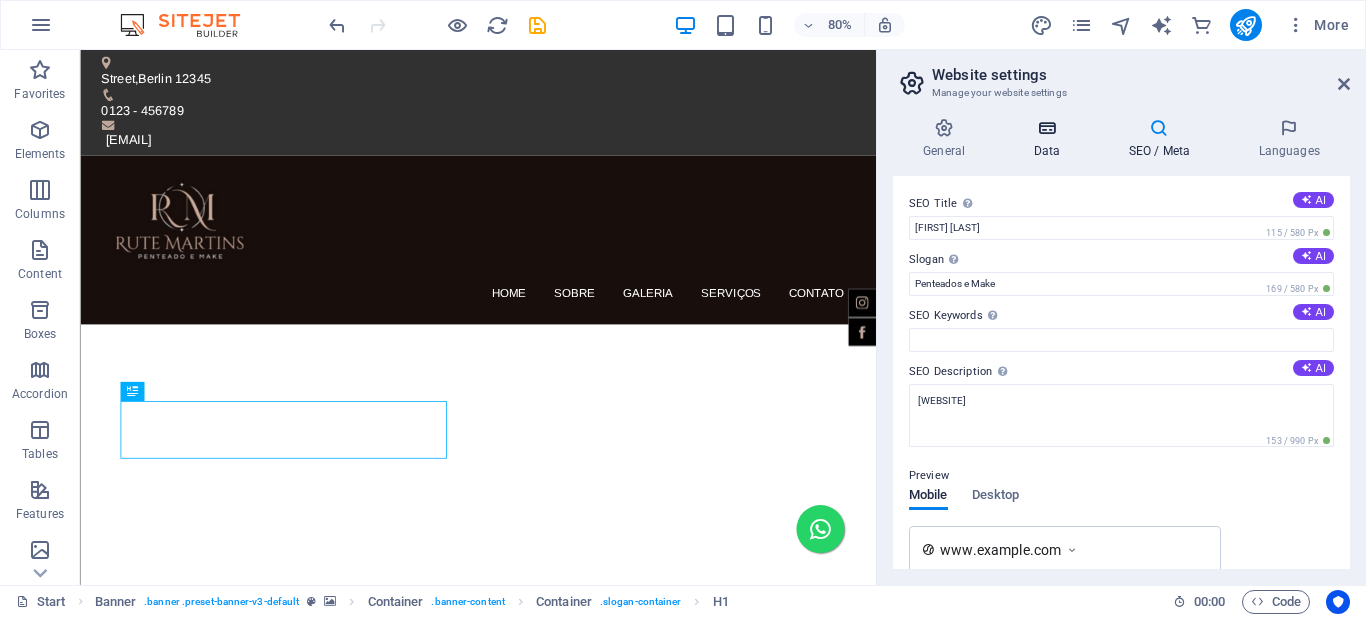 click at bounding box center (1046, 128) 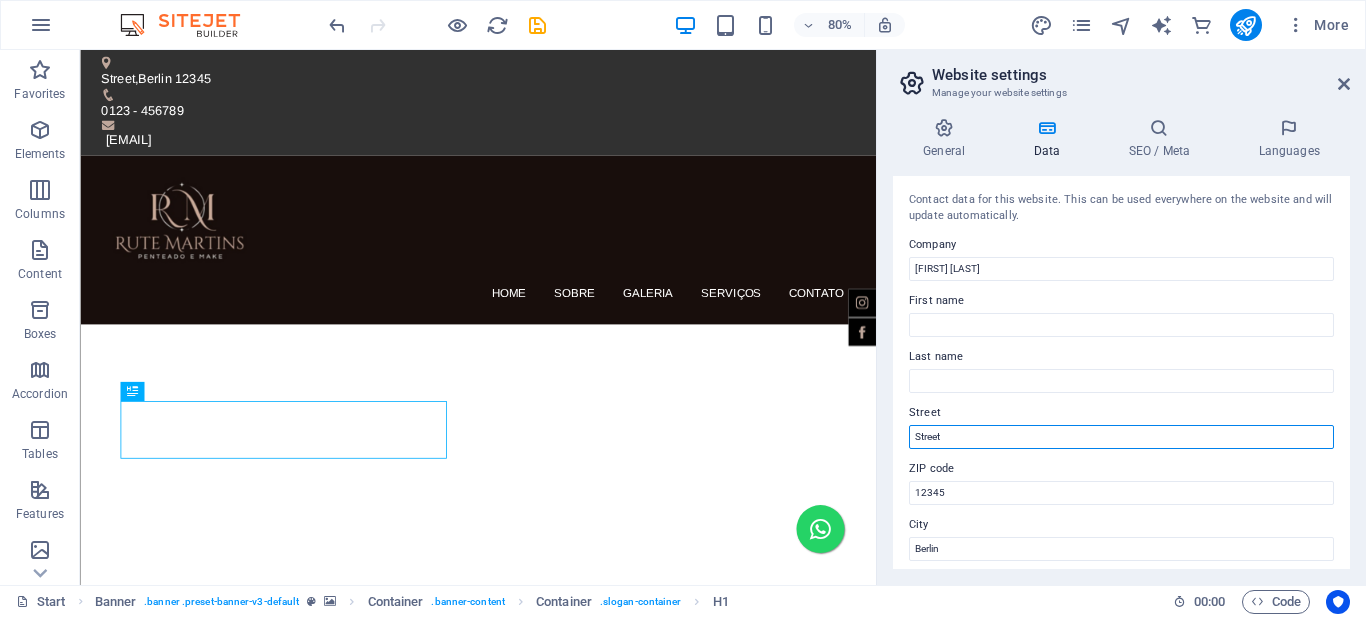 click on "Street" at bounding box center (1121, 437) 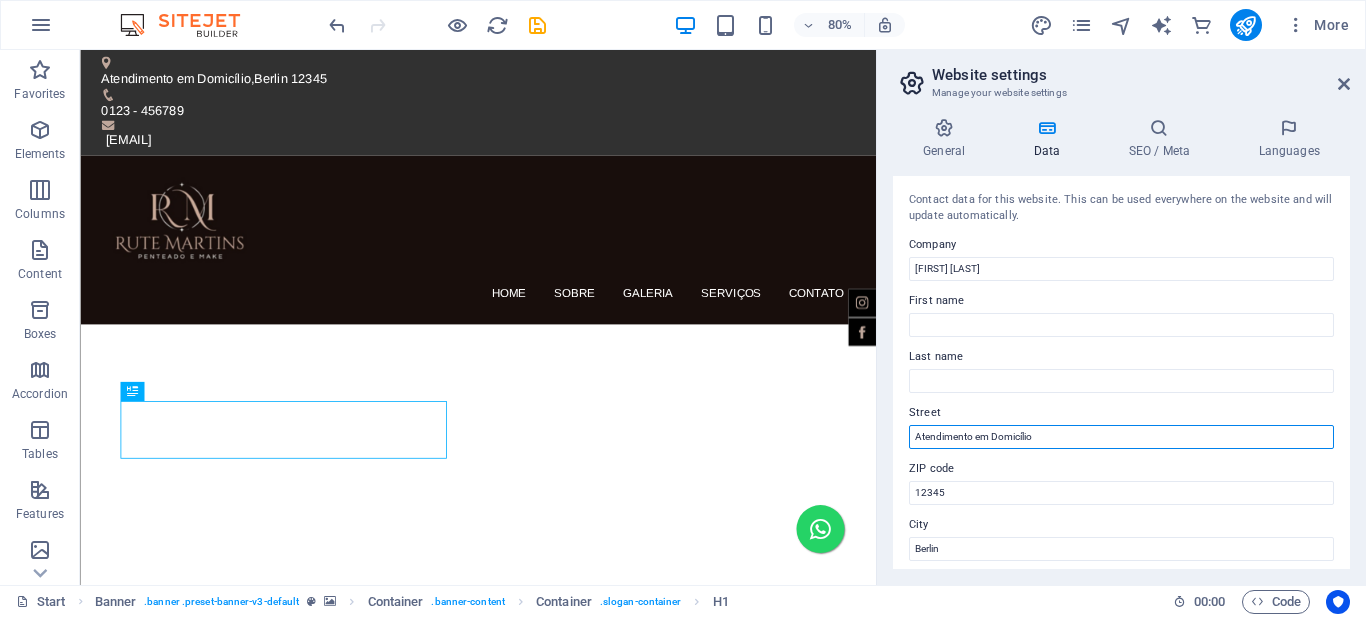 type on "Atendimento em Domicílio" 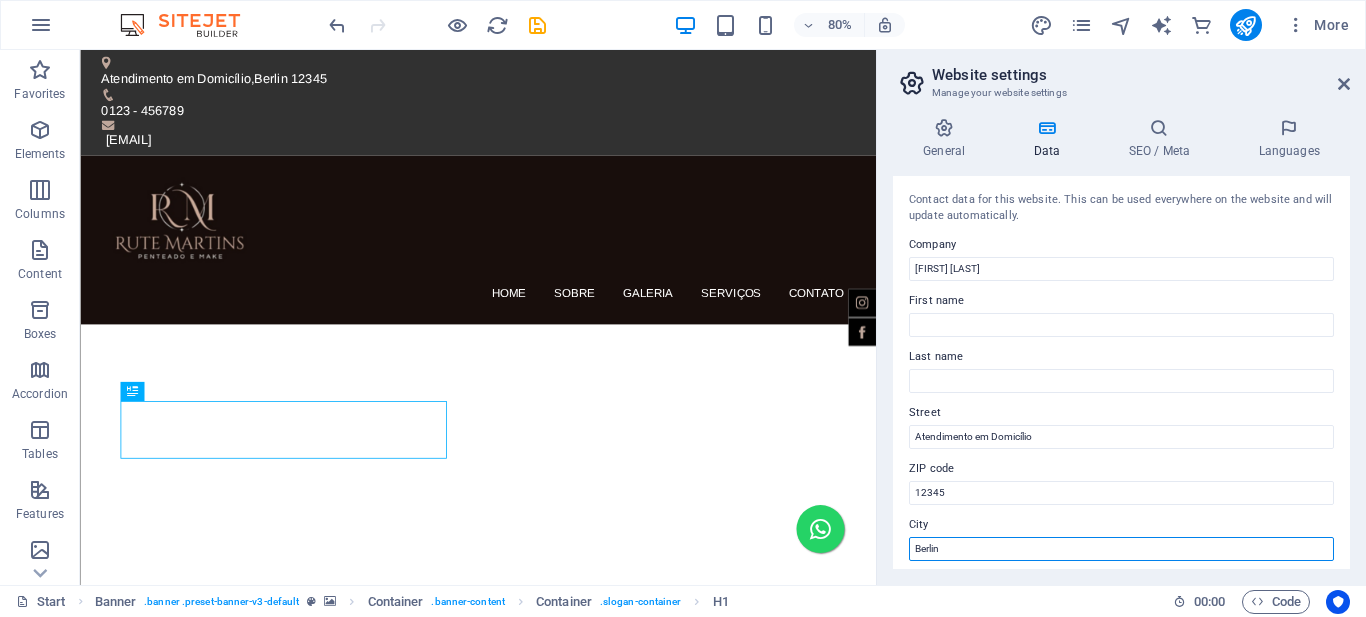 click on "Berlin" at bounding box center [1121, 549] 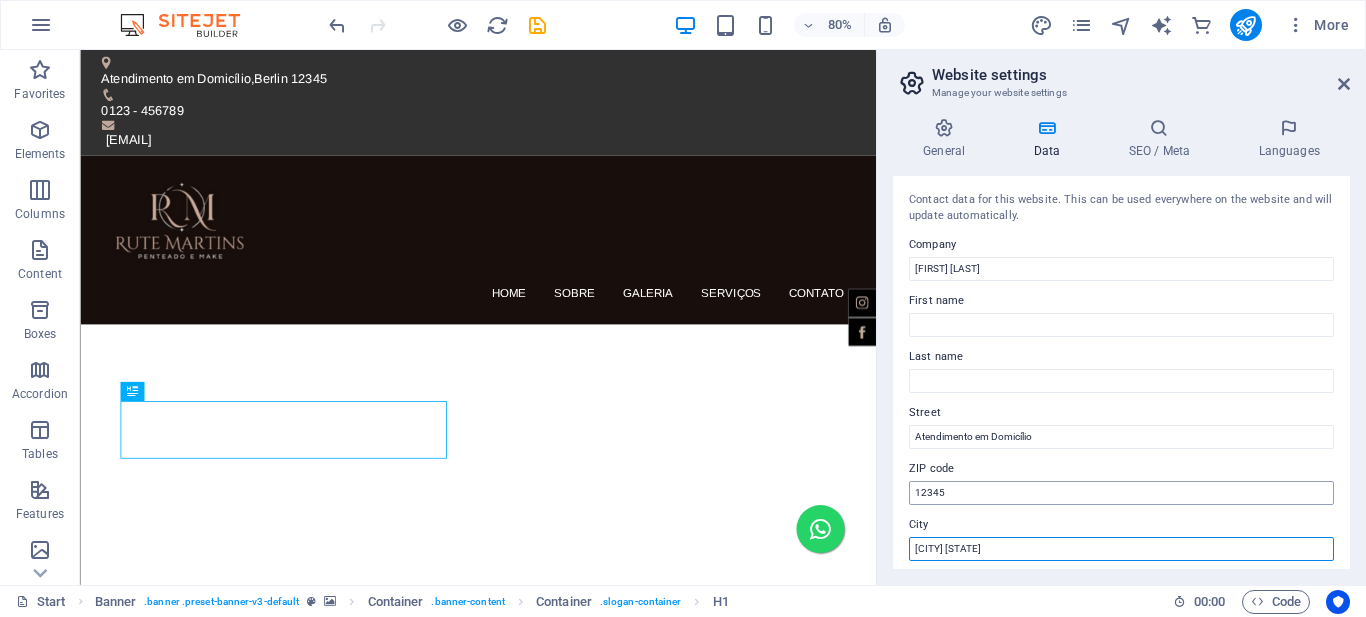 type on "[CITY] [STATE]" 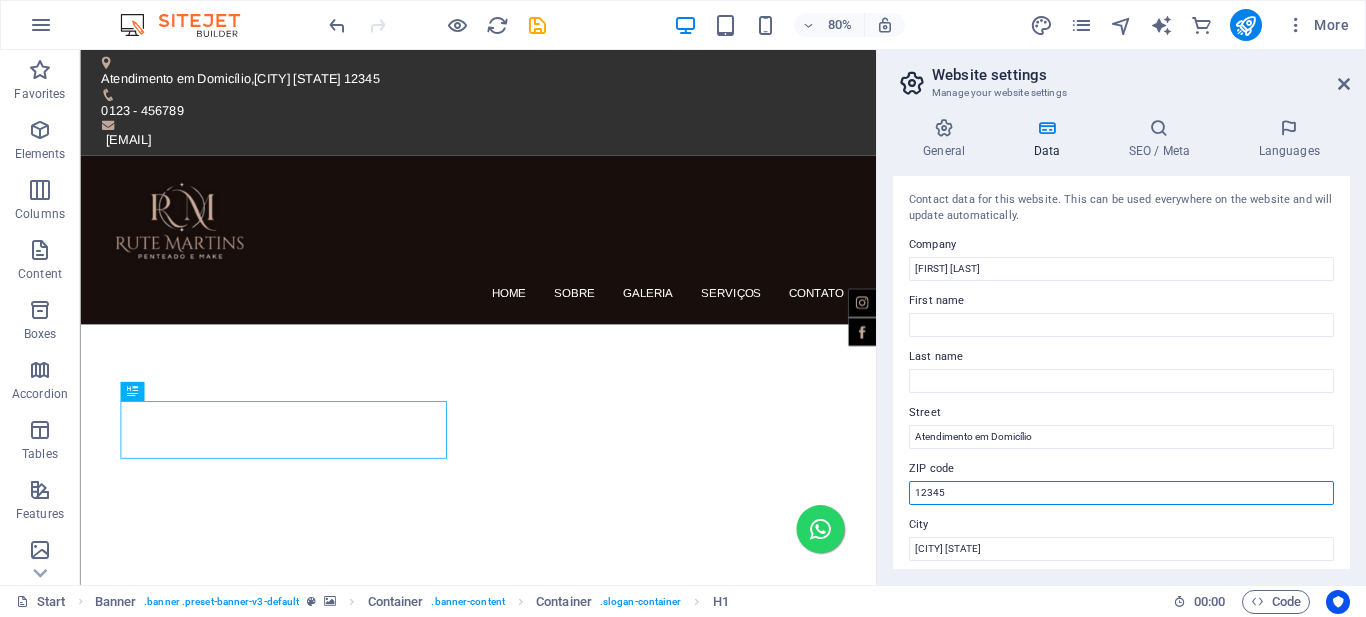 drag, startPoint x: 946, startPoint y: 495, endPoint x: 913, endPoint y: 503, distance: 33.955853 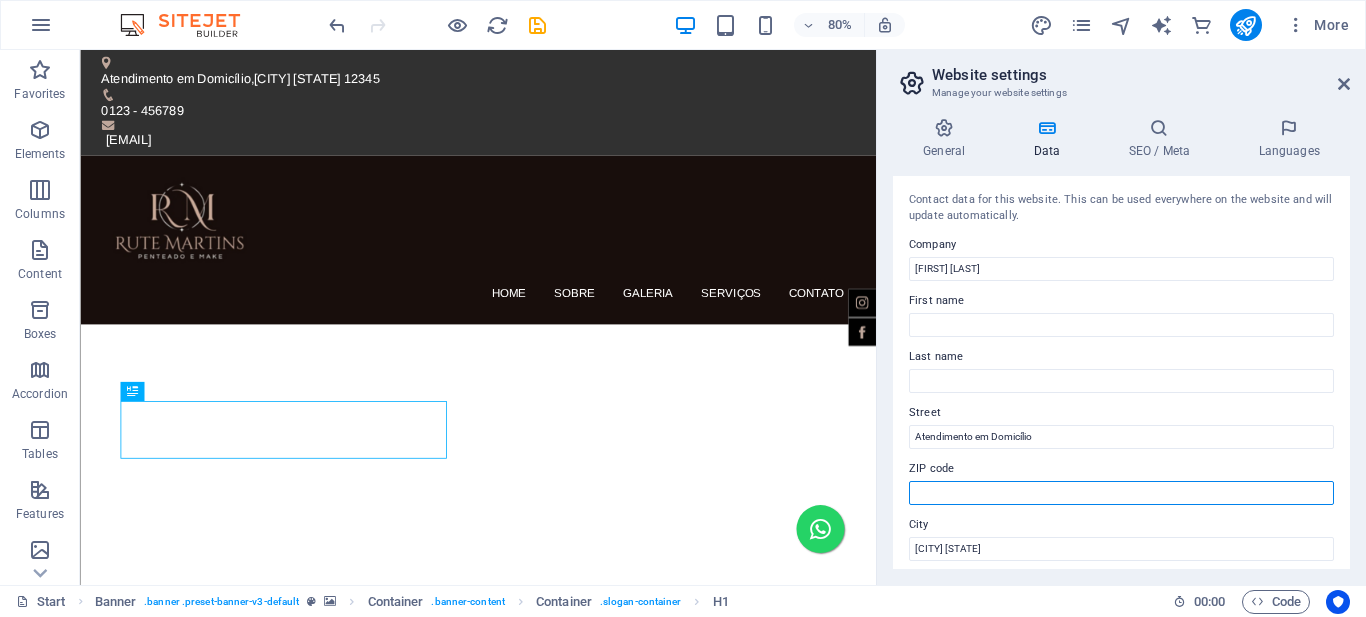 scroll, scrollTop: 300, scrollLeft: 0, axis: vertical 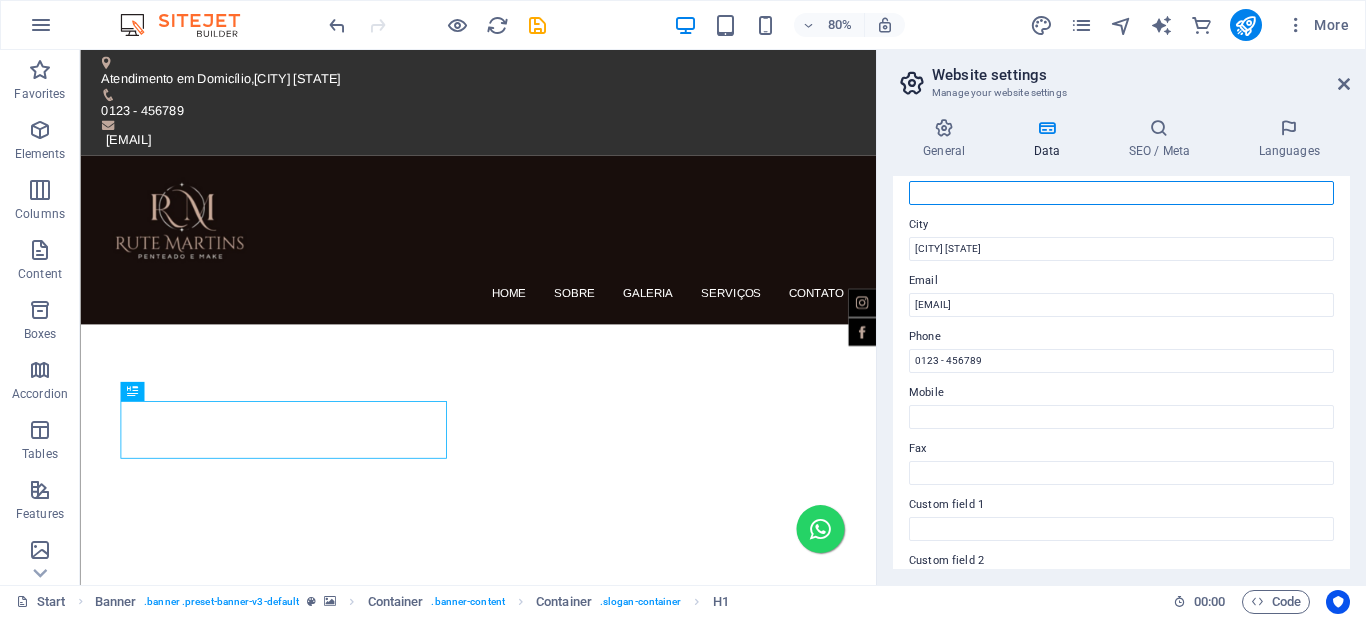 type 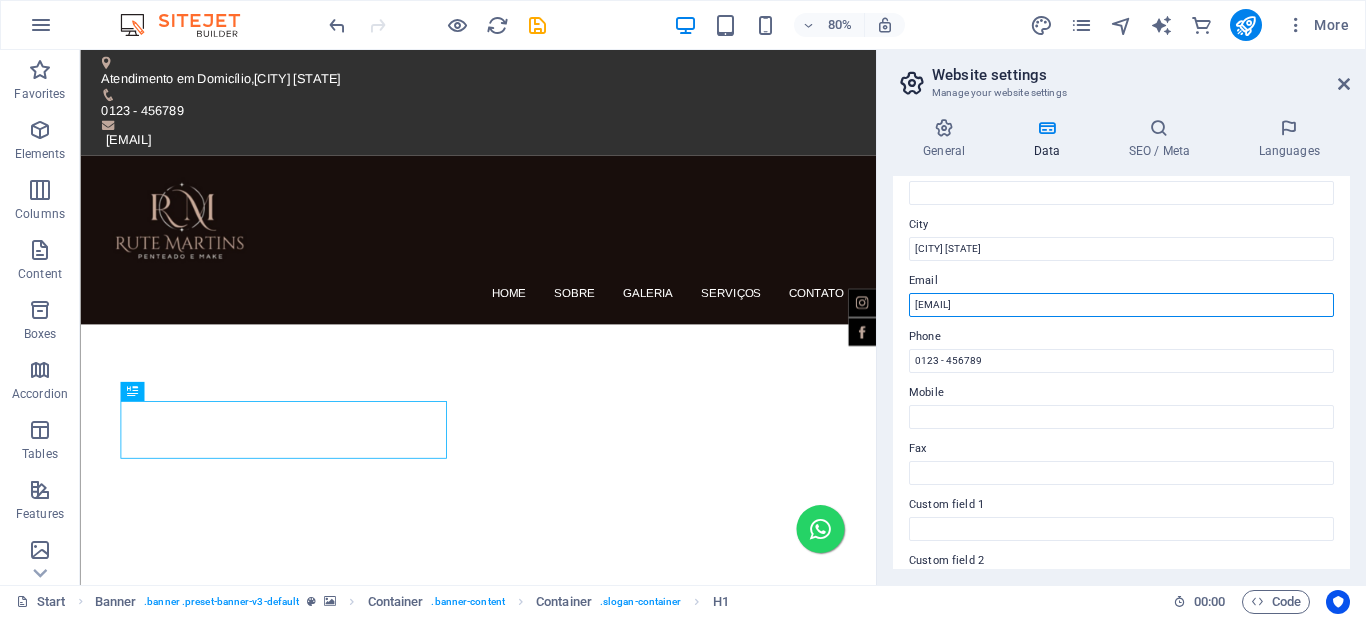 drag, startPoint x: 1168, startPoint y: 304, endPoint x: 903, endPoint y: 303, distance: 265.0019 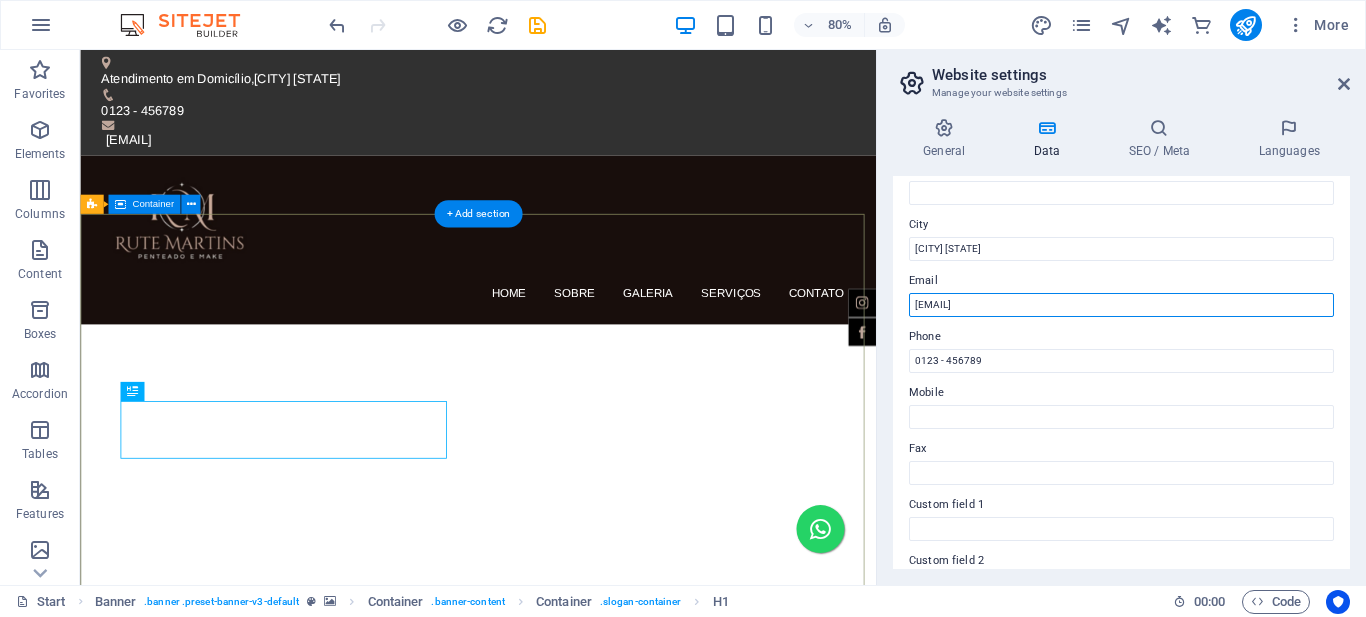 paste on "[EMAIL]" 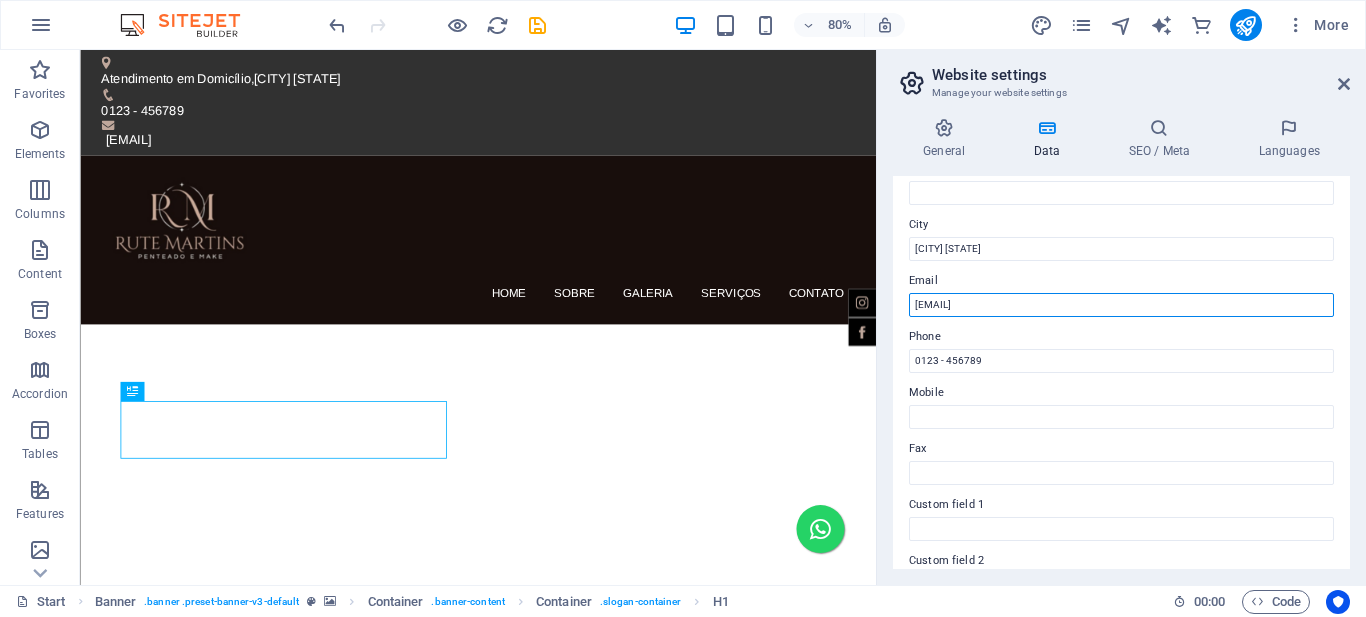type on "[EMAIL]" 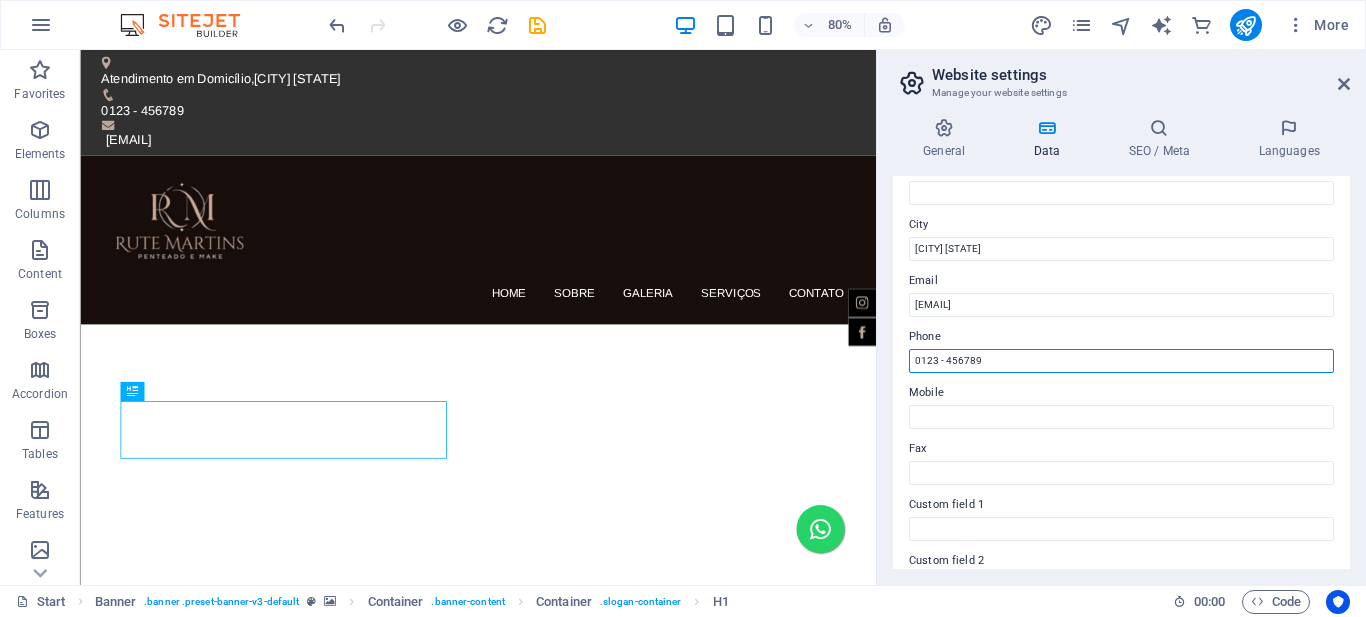 click on "0123 - 456789" at bounding box center [1121, 361] 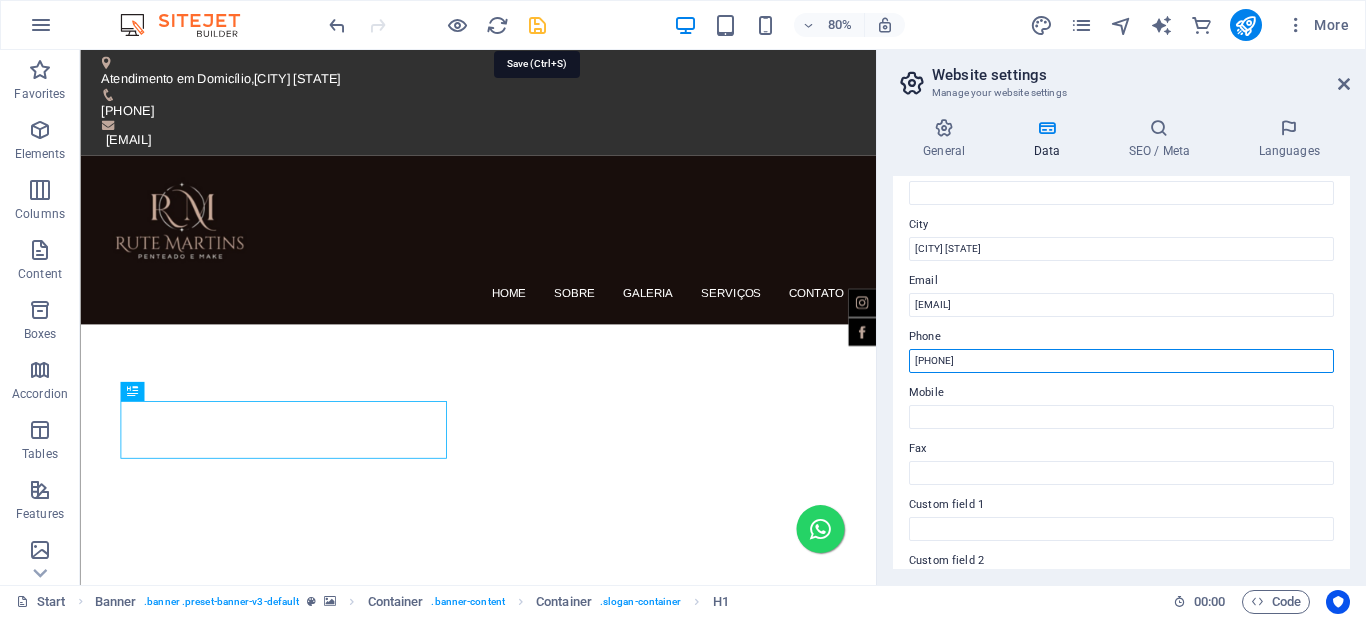 type on "([PHONE])" 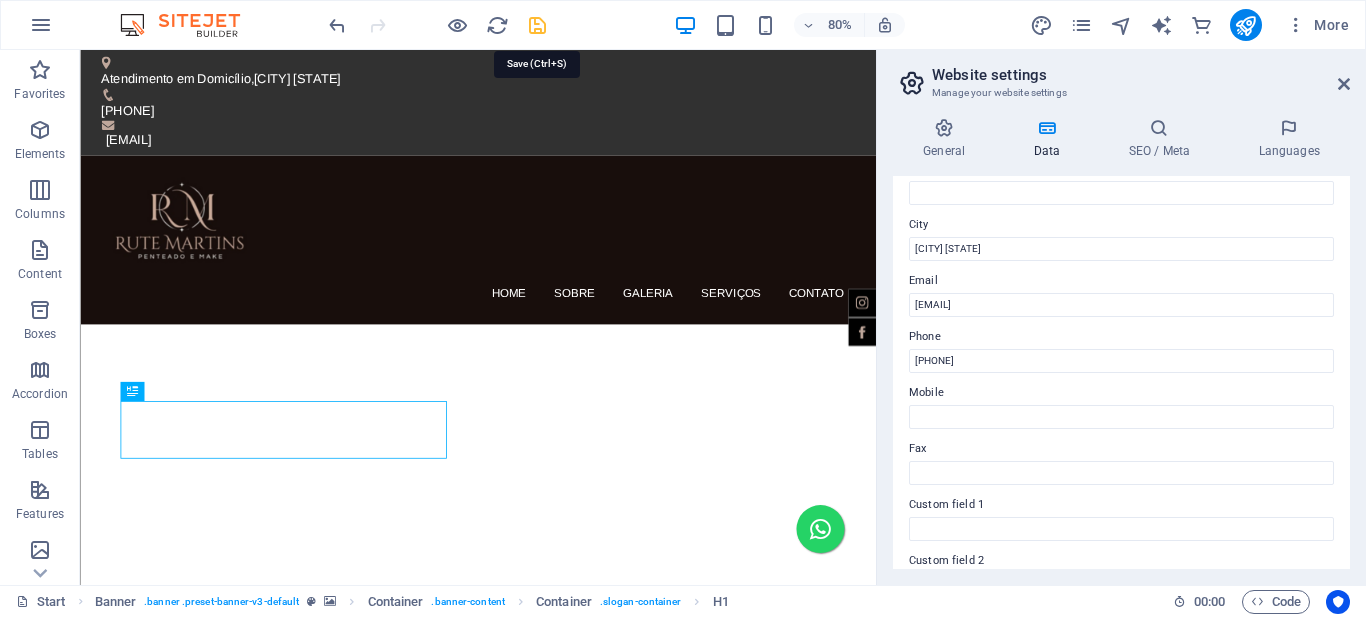 click at bounding box center (537, 25) 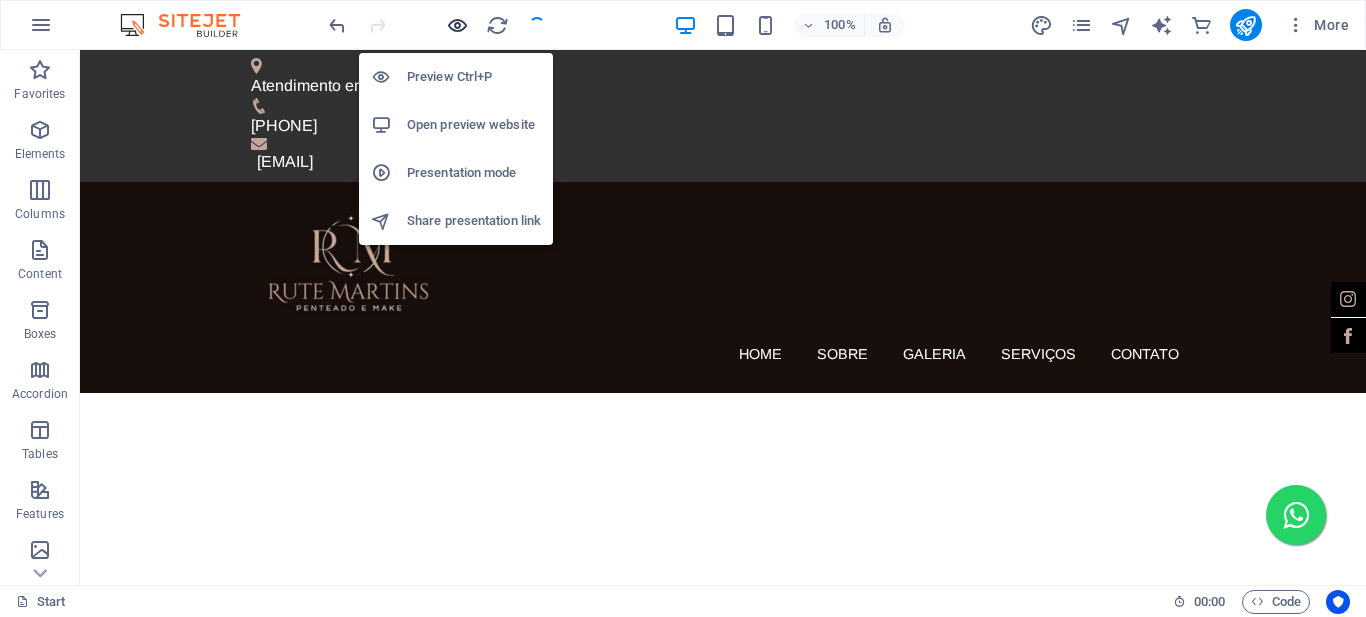 drag, startPoint x: 462, startPoint y: 23, endPoint x: 328, endPoint y: 77, distance: 144.47145 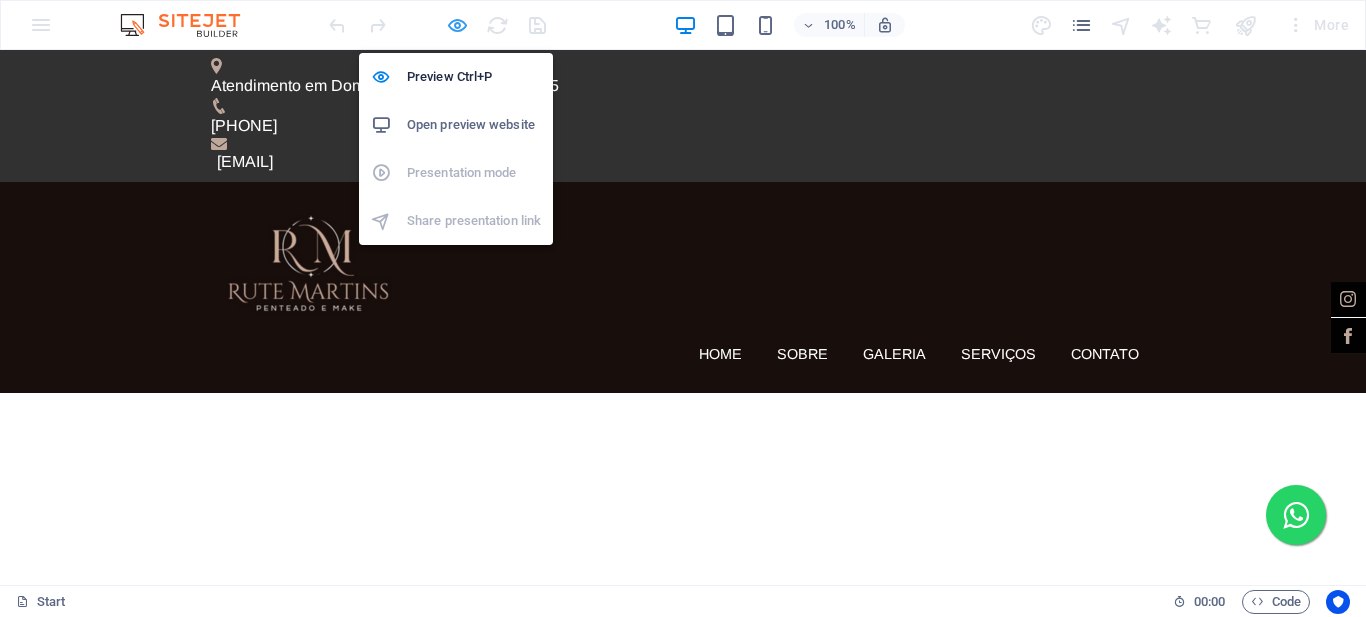 click at bounding box center [457, 25] 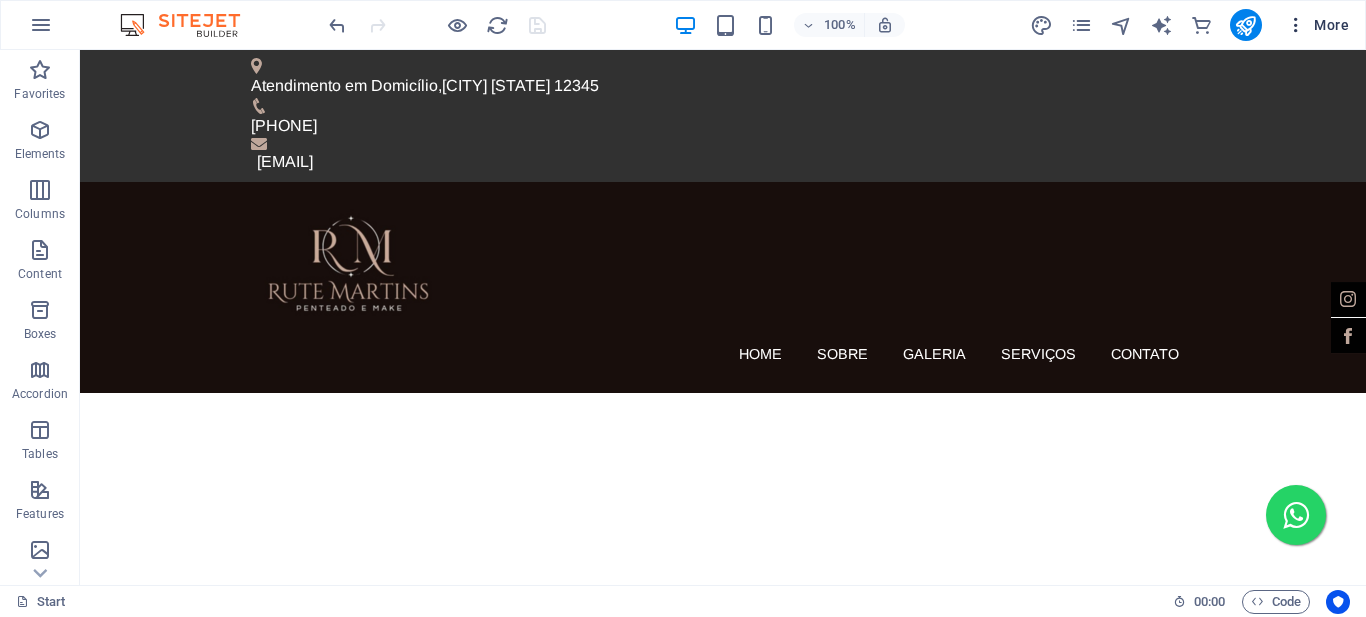 click on "More" at bounding box center [1317, 25] 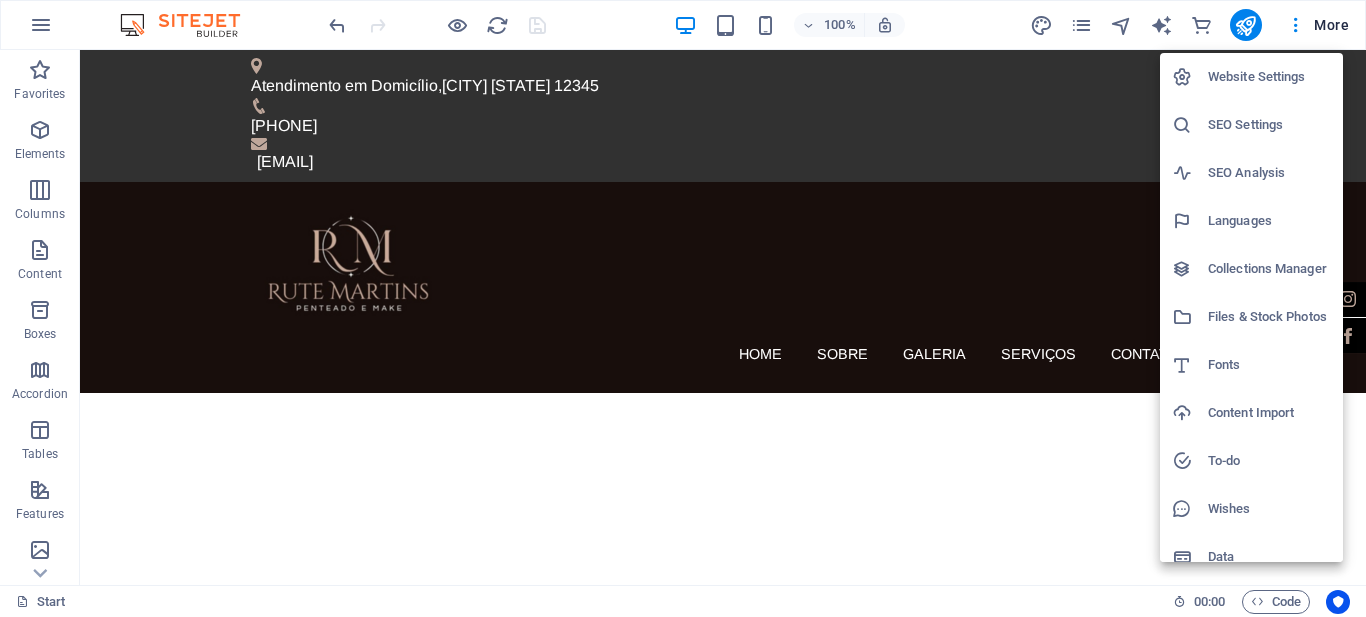 click on "Website Settings" at bounding box center (1269, 77) 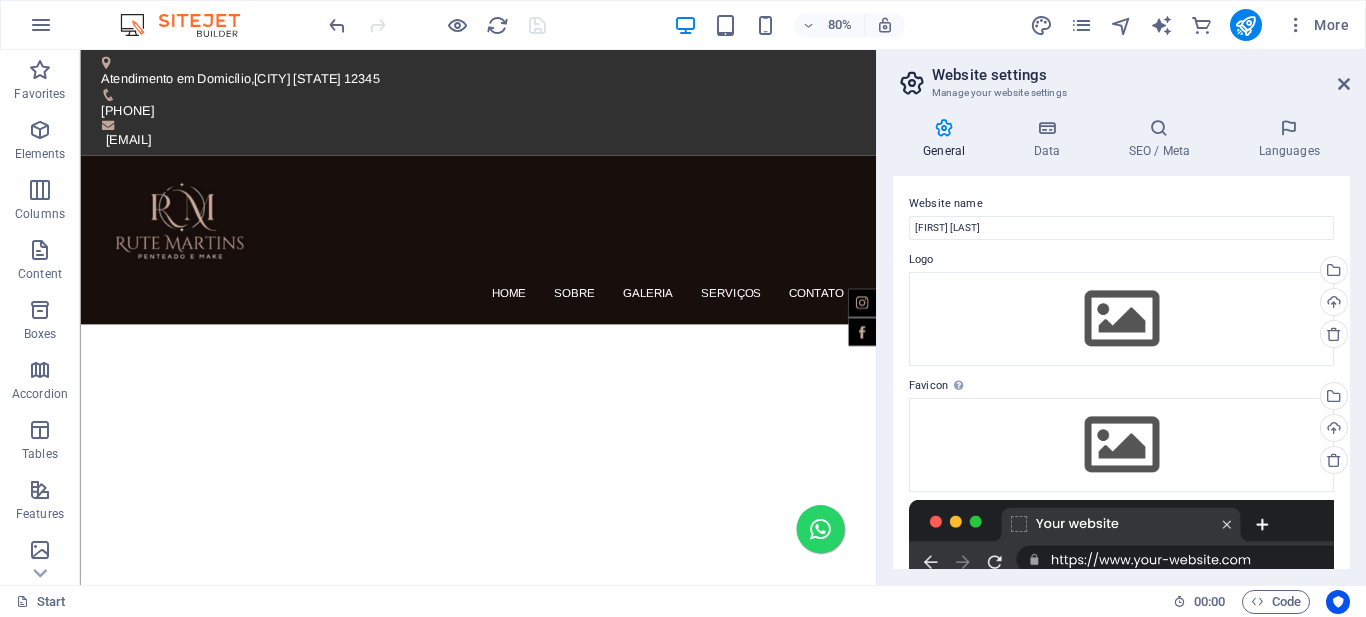 scroll, scrollTop: 289, scrollLeft: 0, axis: vertical 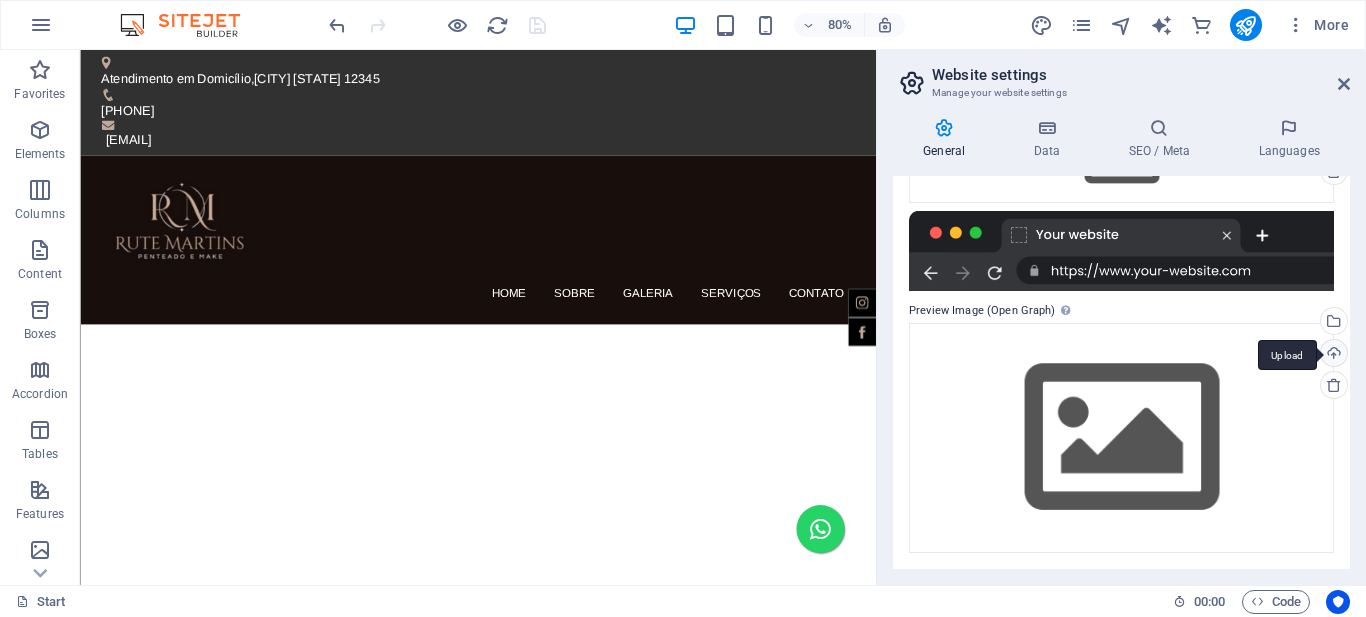 click on "Upload" at bounding box center [1332, 355] 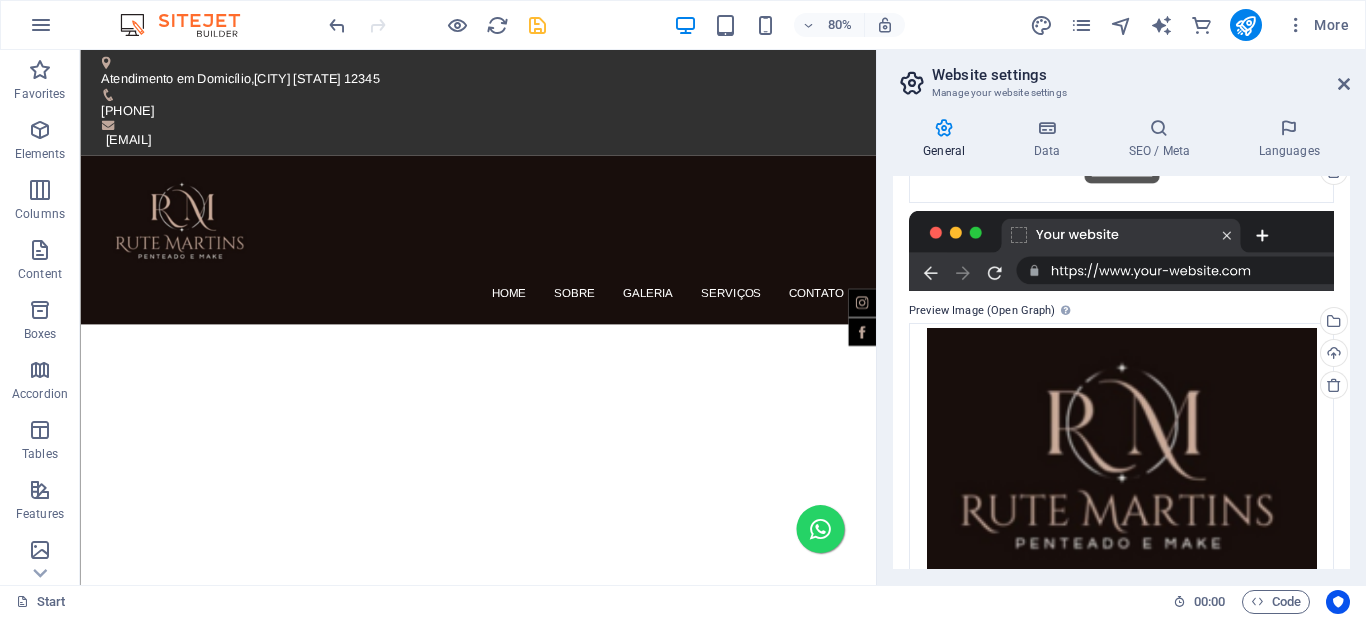 scroll, scrollTop: 89, scrollLeft: 0, axis: vertical 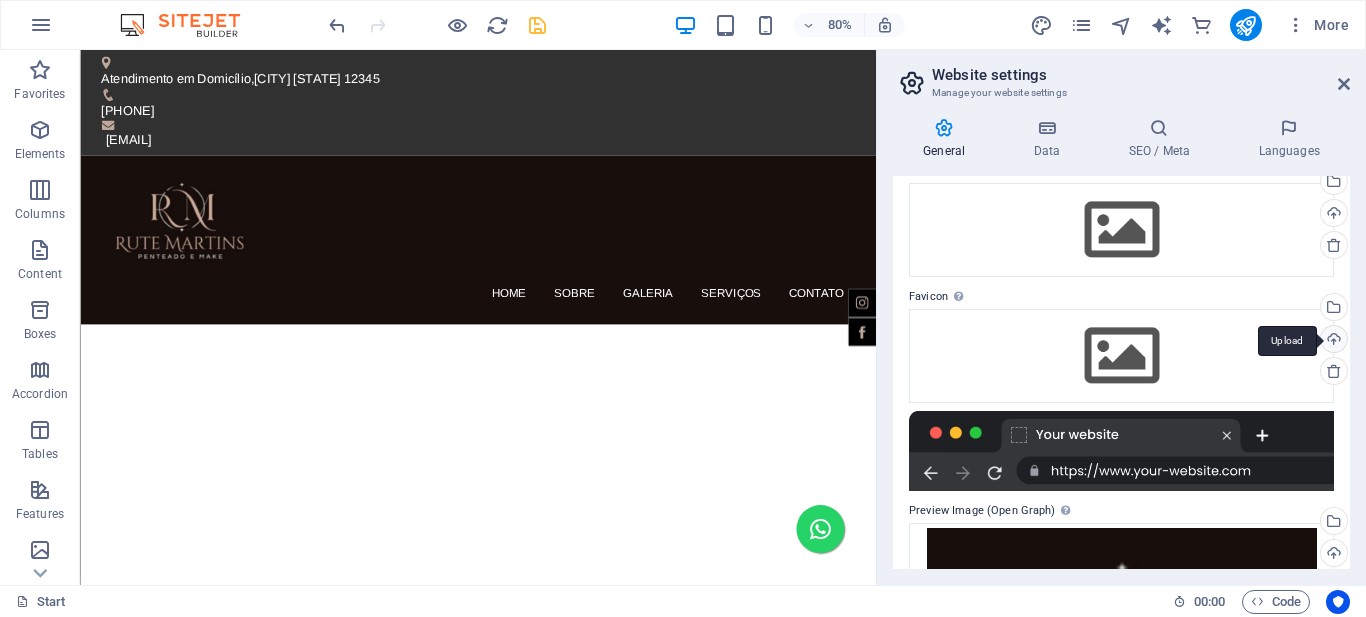 click on "Upload" at bounding box center [1332, 341] 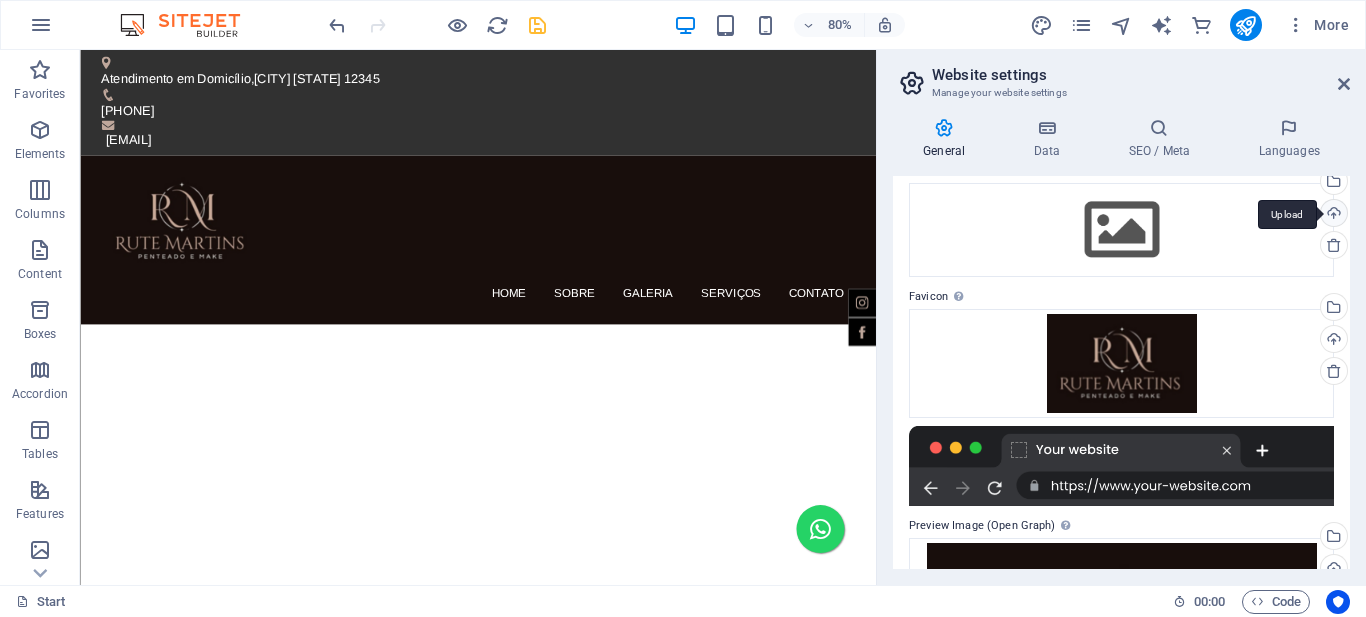 click on "Upload" at bounding box center (1332, 215) 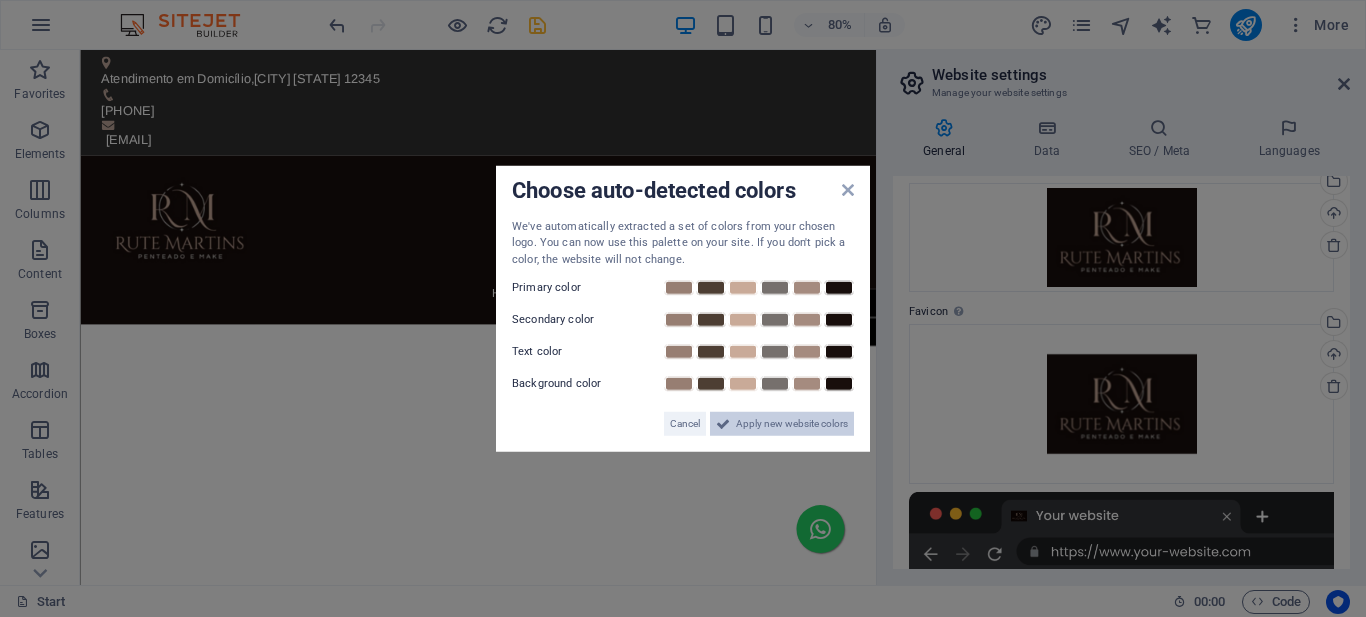click on "Apply new website colors" at bounding box center [792, 424] 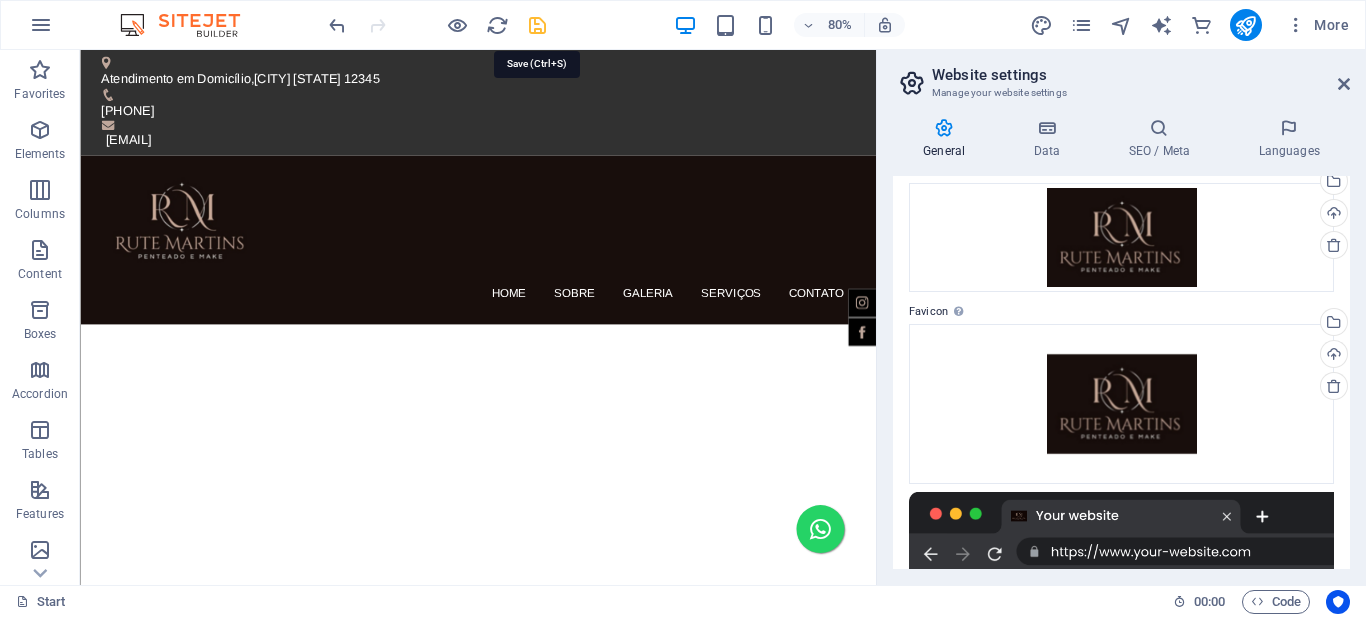 drag, startPoint x: 541, startPoint y: 28, endPoint x: 498, endPoint y: 5, distance: 48.76474 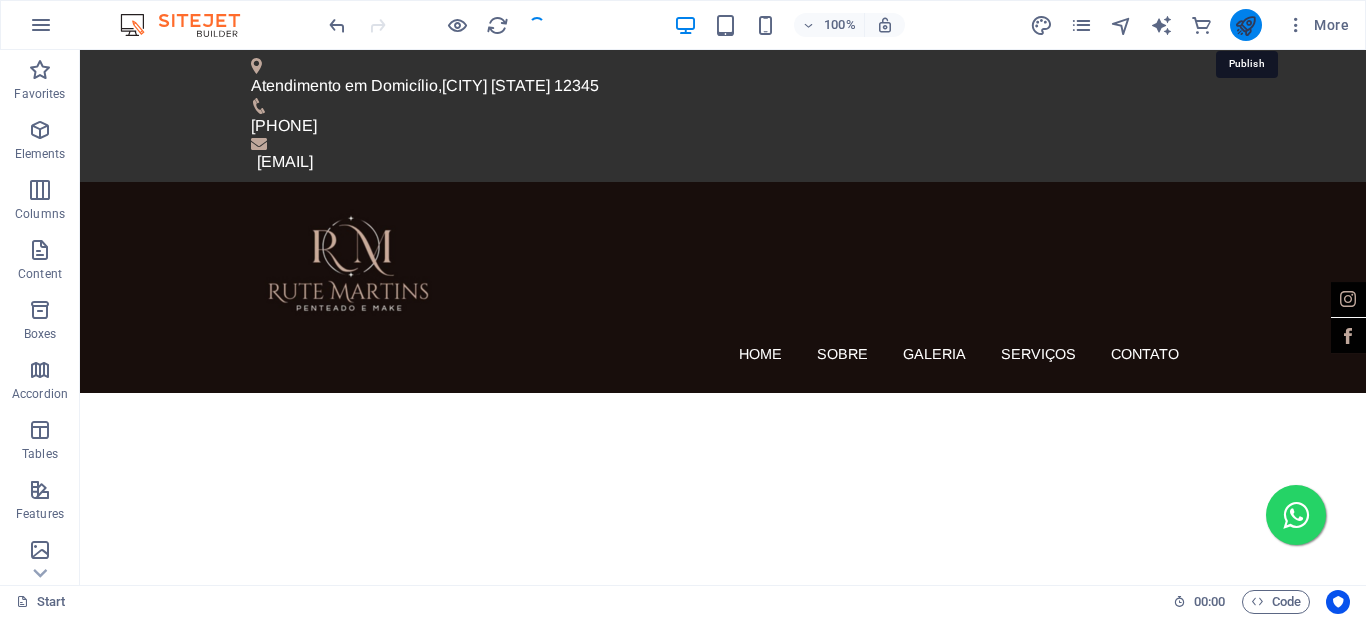 click at bounding box center [1245, 25] 